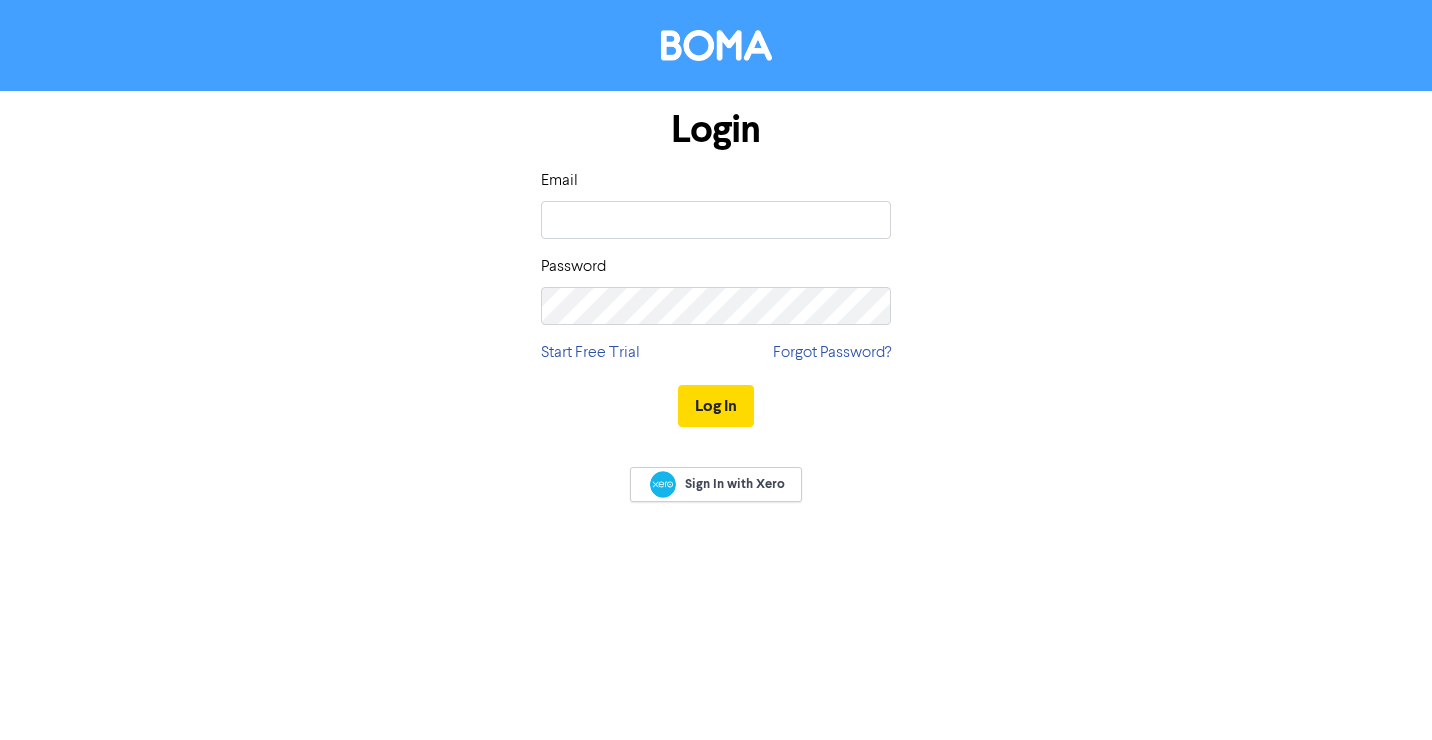 scroll, scrollTop: 0, scrollLeft: 0, axis: both 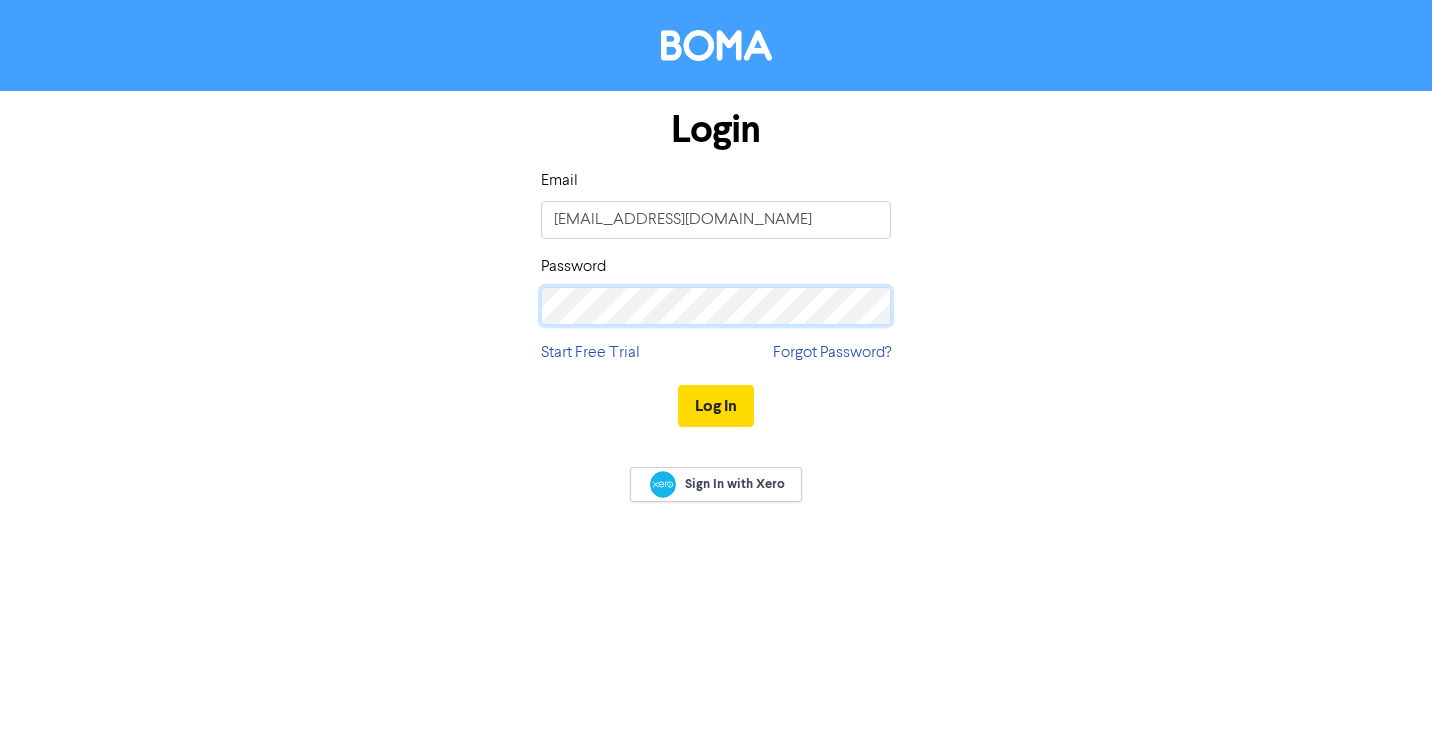 click on "Log In" at bounding box center (716, 406) 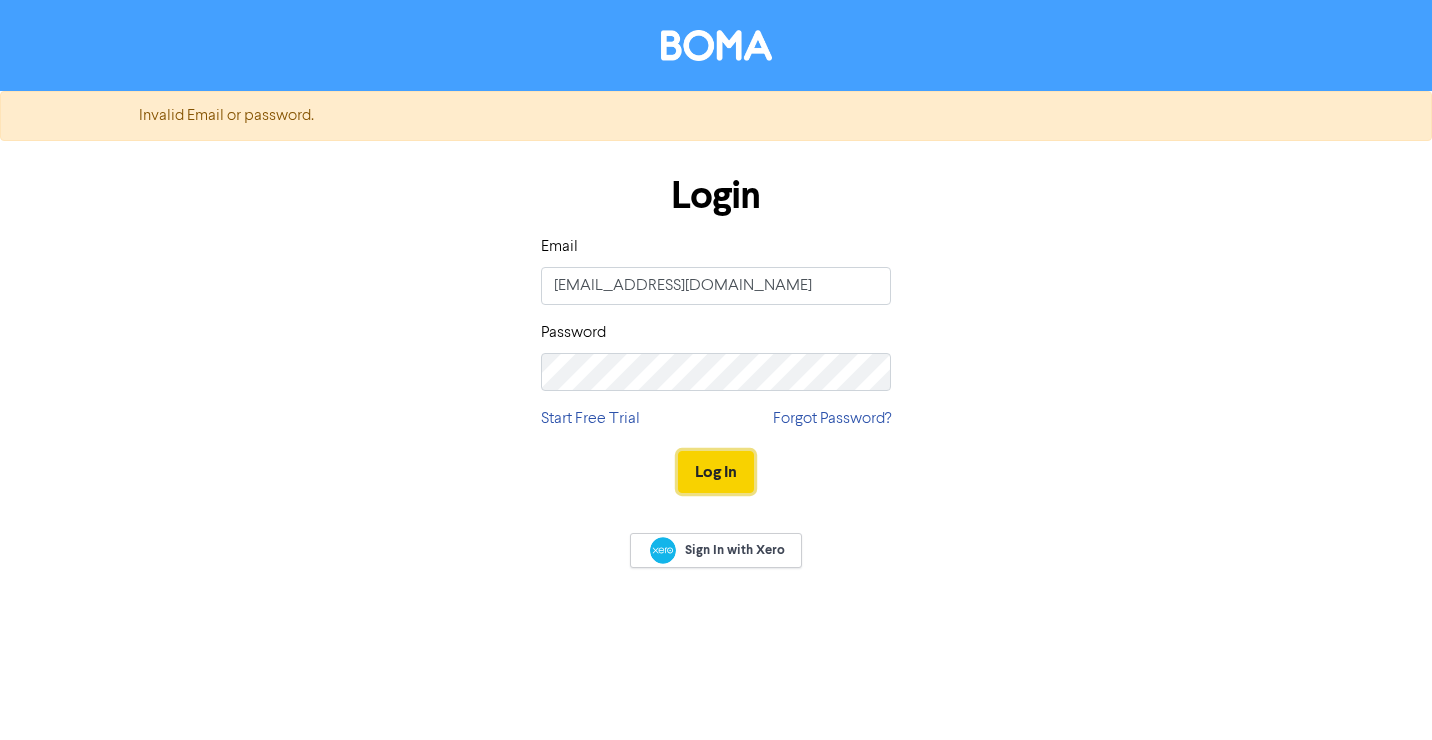 click on "Log In" at bounding box center (716, 472) 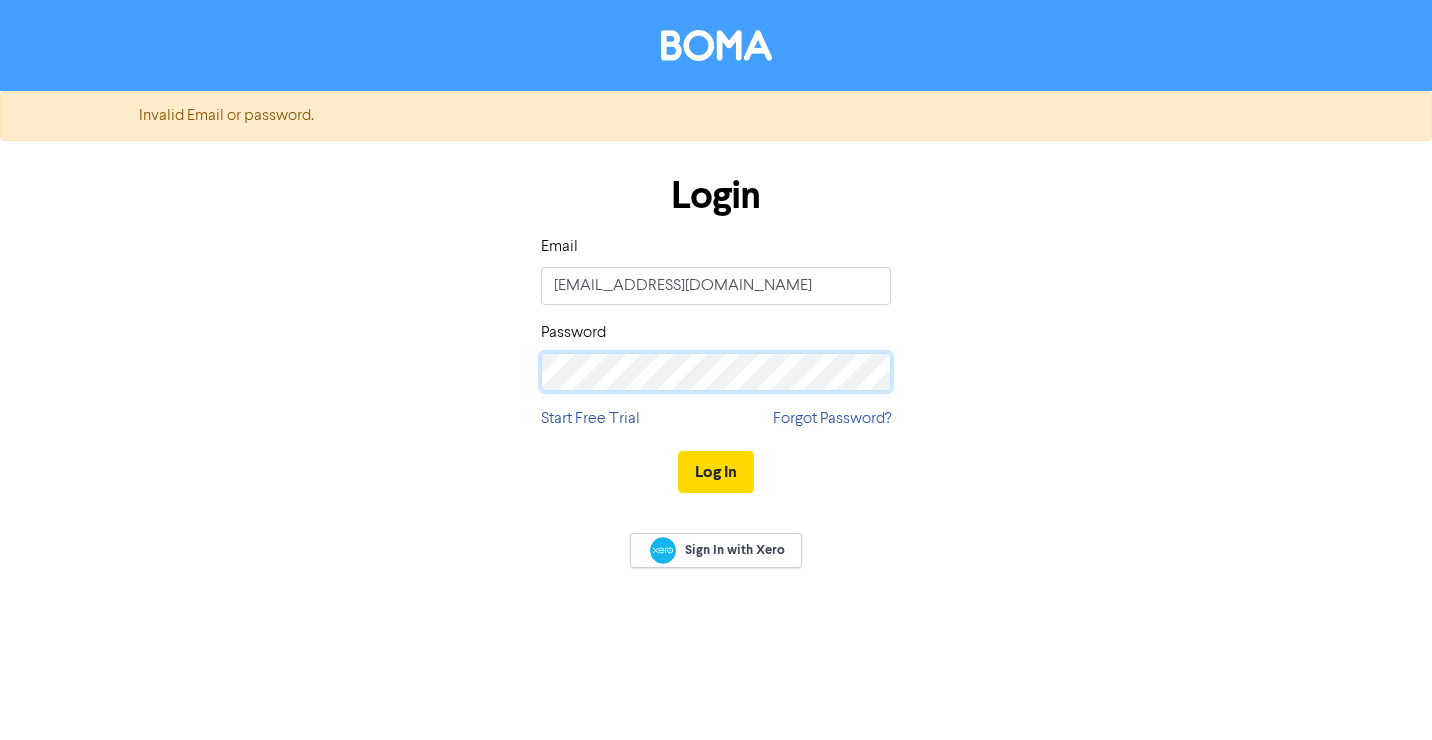 click on "Login Email [EMAIL_ADDRESS][DOMAIN_NAME] Password Start Free Trial Forgot Password? Log In" at bounding box center (716, 335) 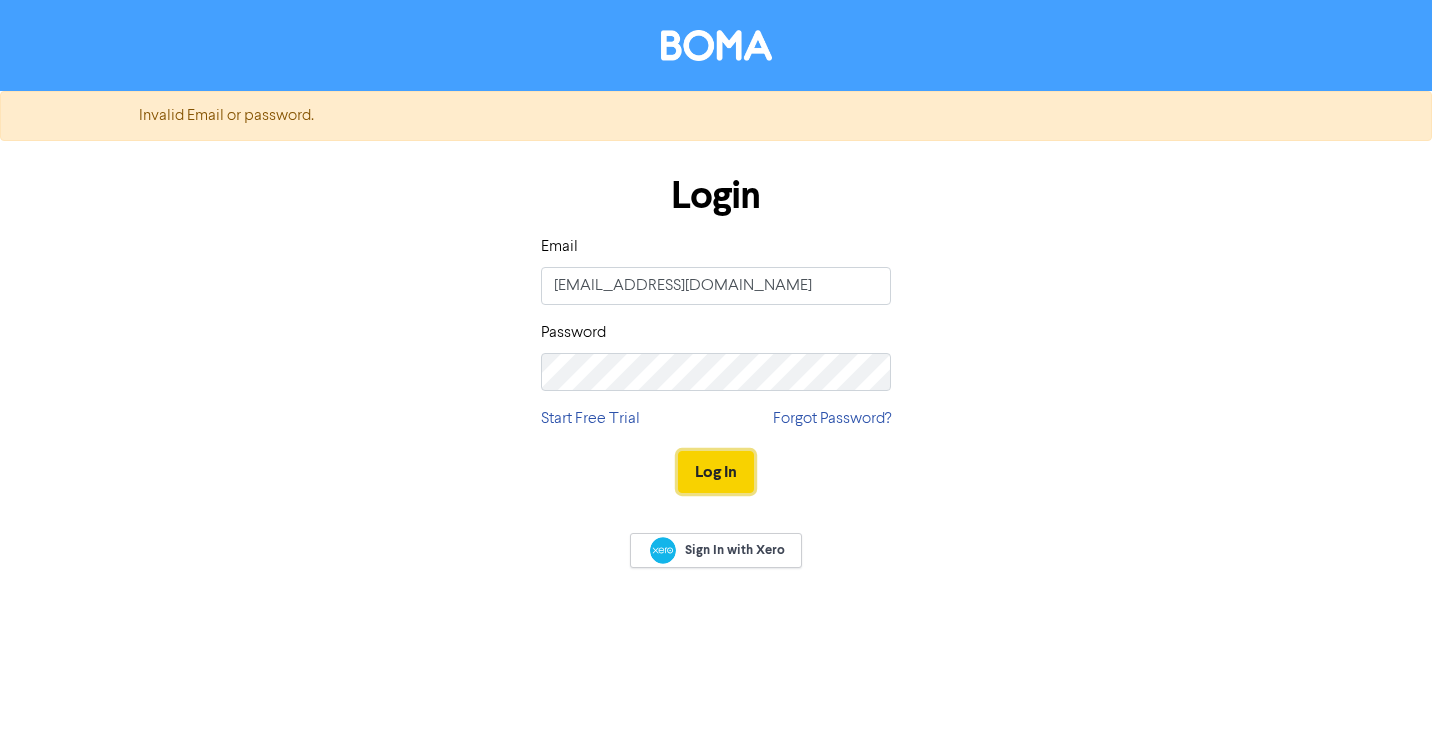 click on "Log In" at bounding box center (716, 472) 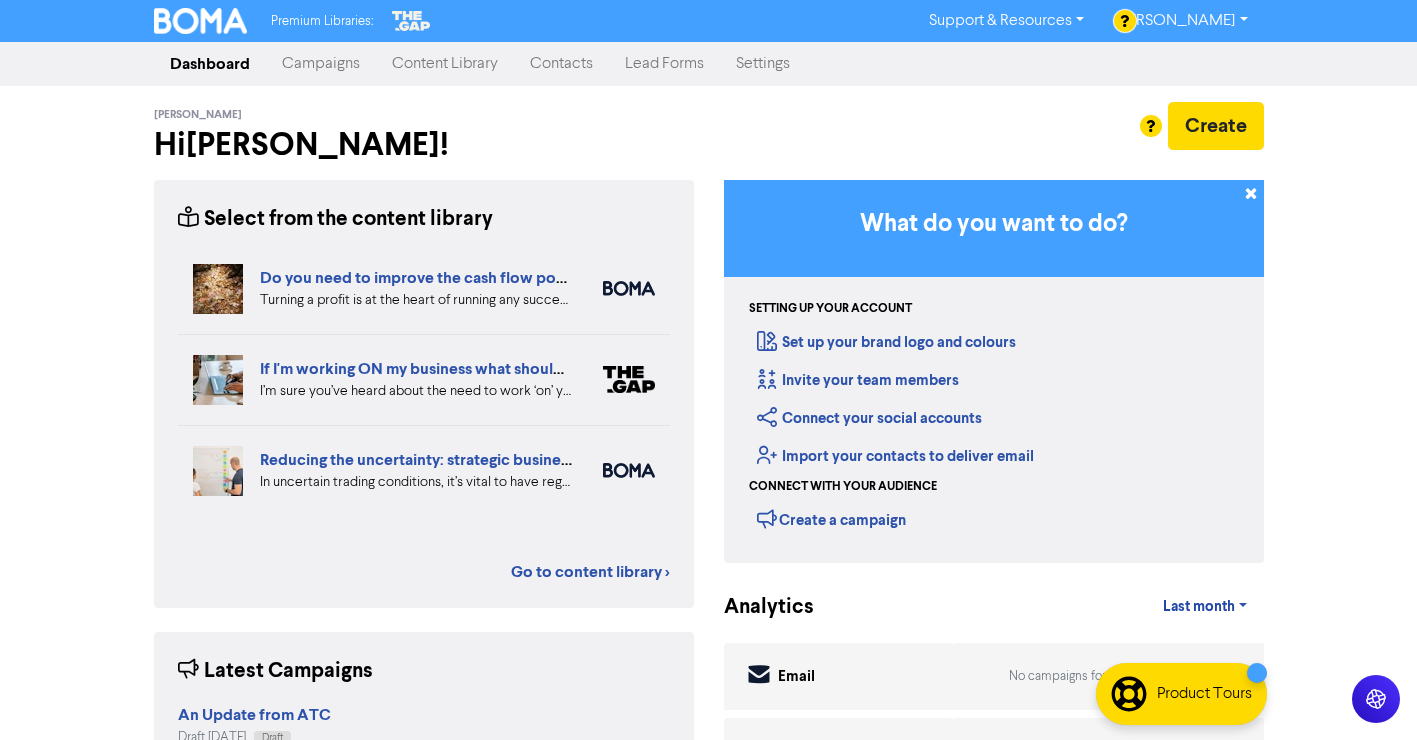 click on "Contacts" at bounding box center [561, 64] 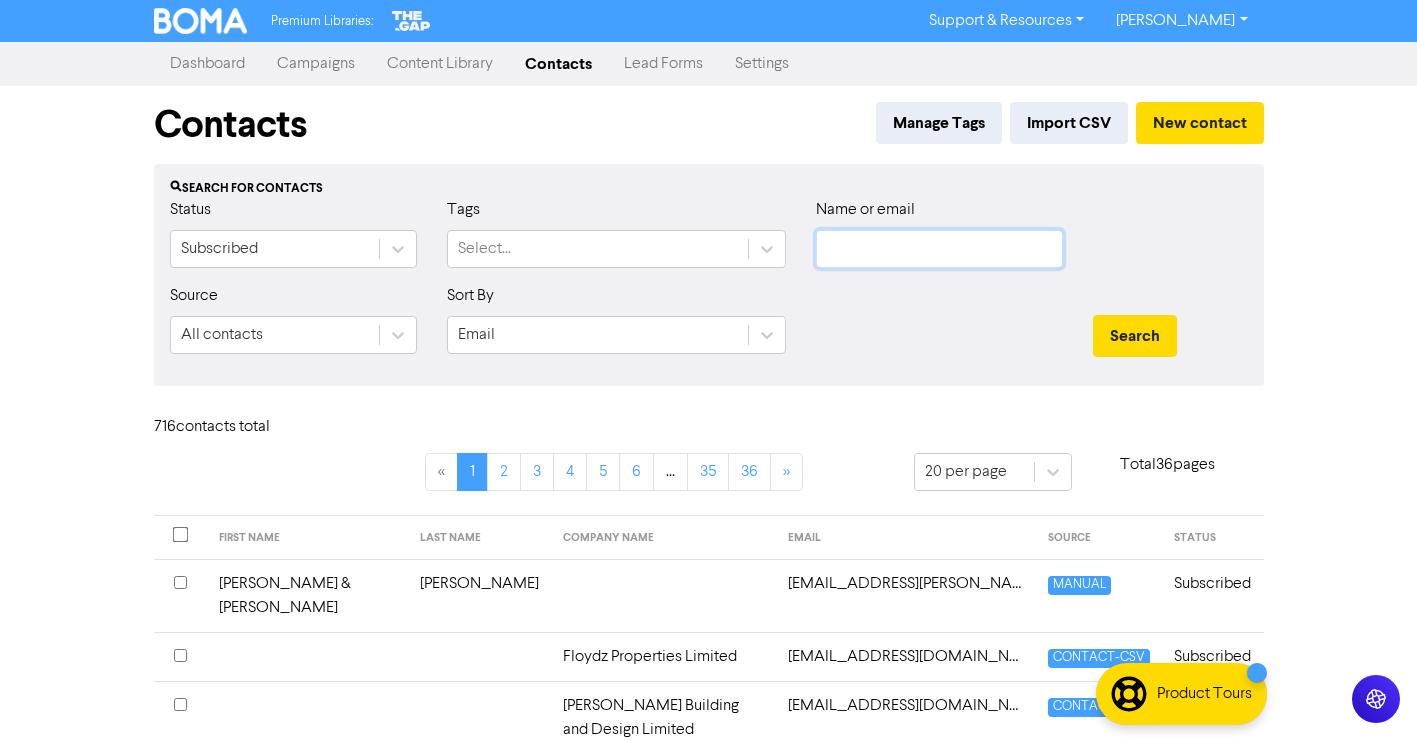 click 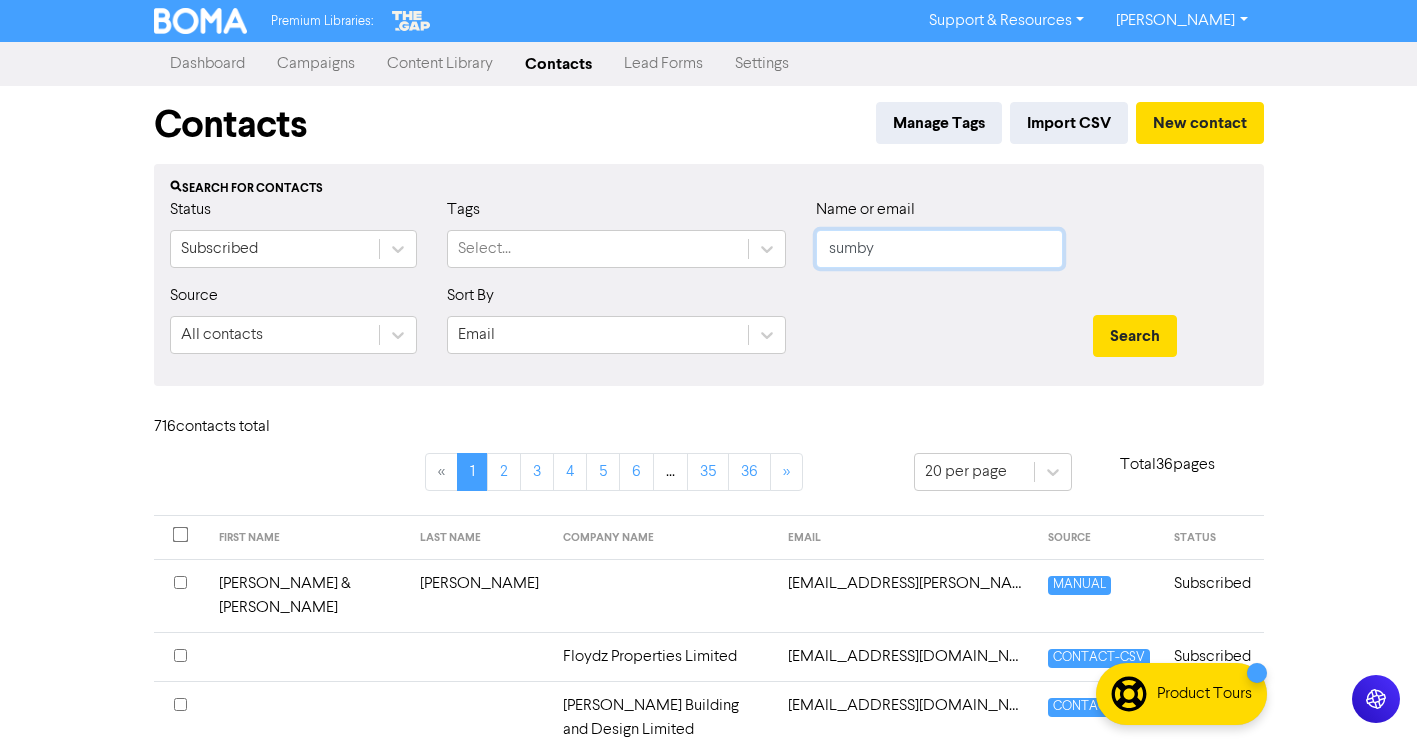 type on "sumby" 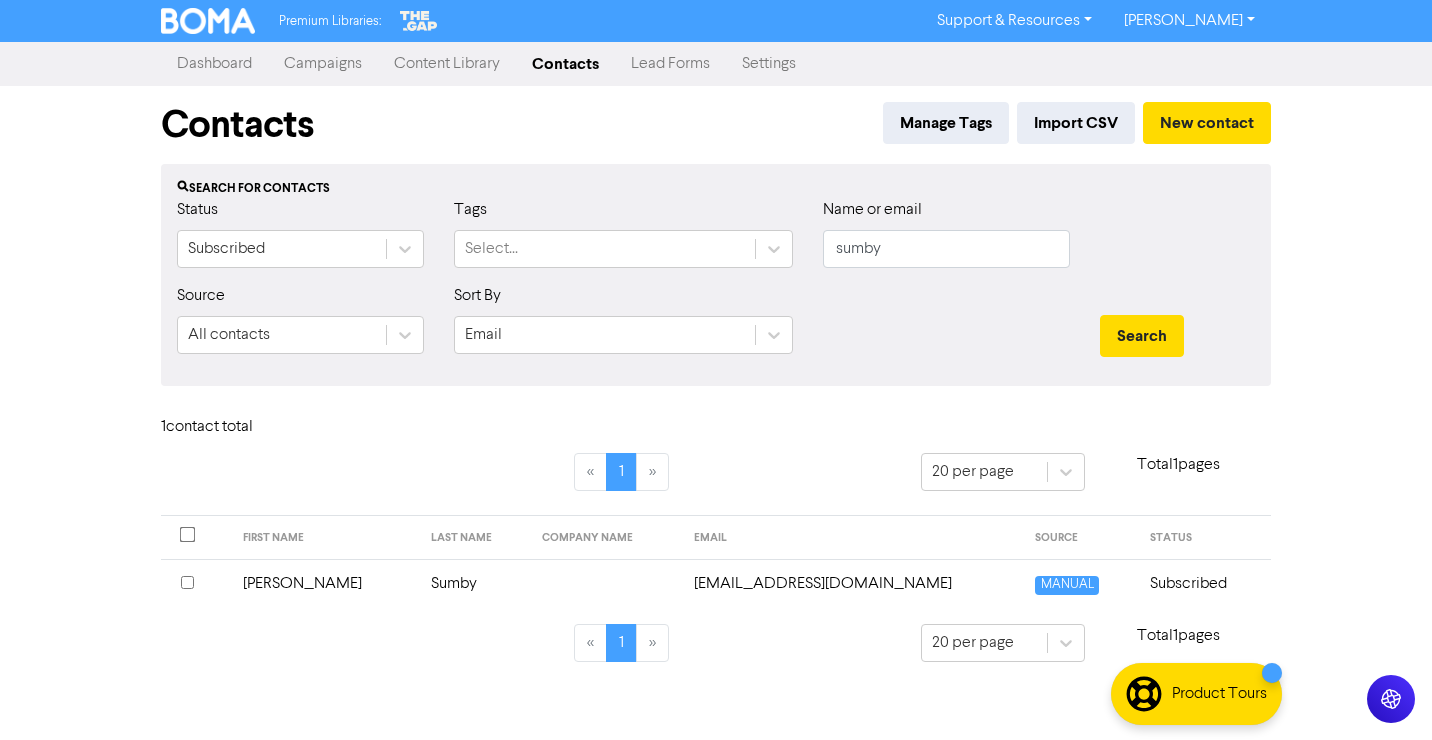 click on "[EMAIL_ADDRESS][DOMAIN_NAME]" at bounding box center [853, 583] 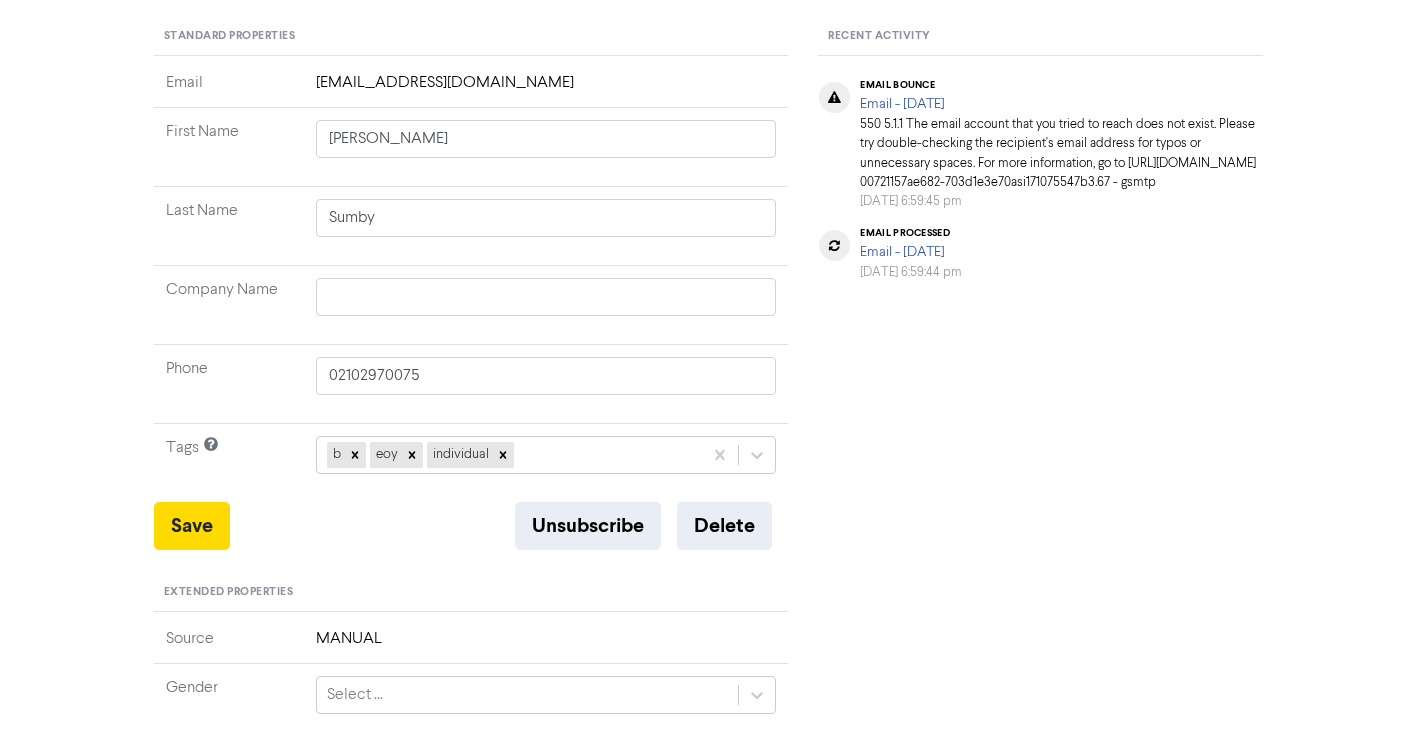 scroll, scrollTop: 300, scrollLeft: 0, axis: vertical 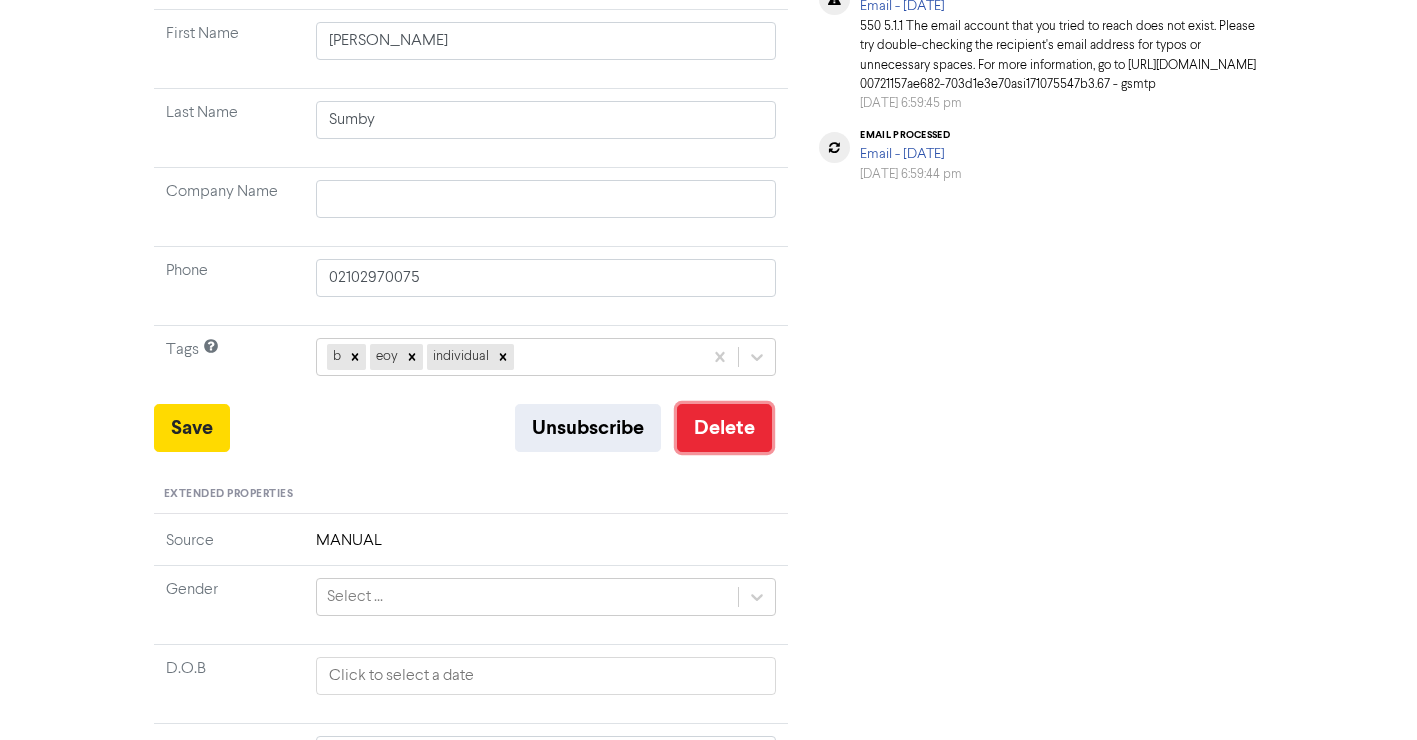 click on "Delete" at bounding box center (724, 428) 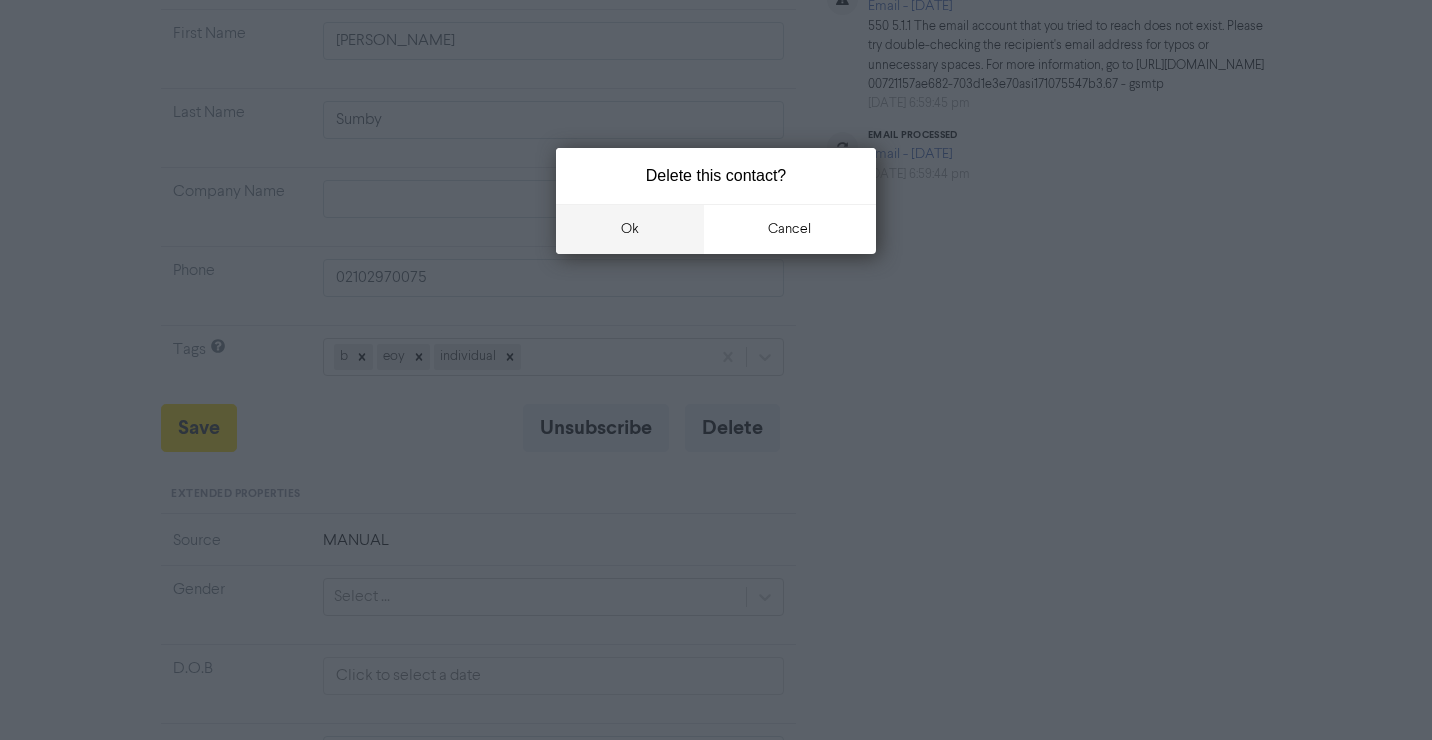 click on "ok" at bounding box center (630, 229) 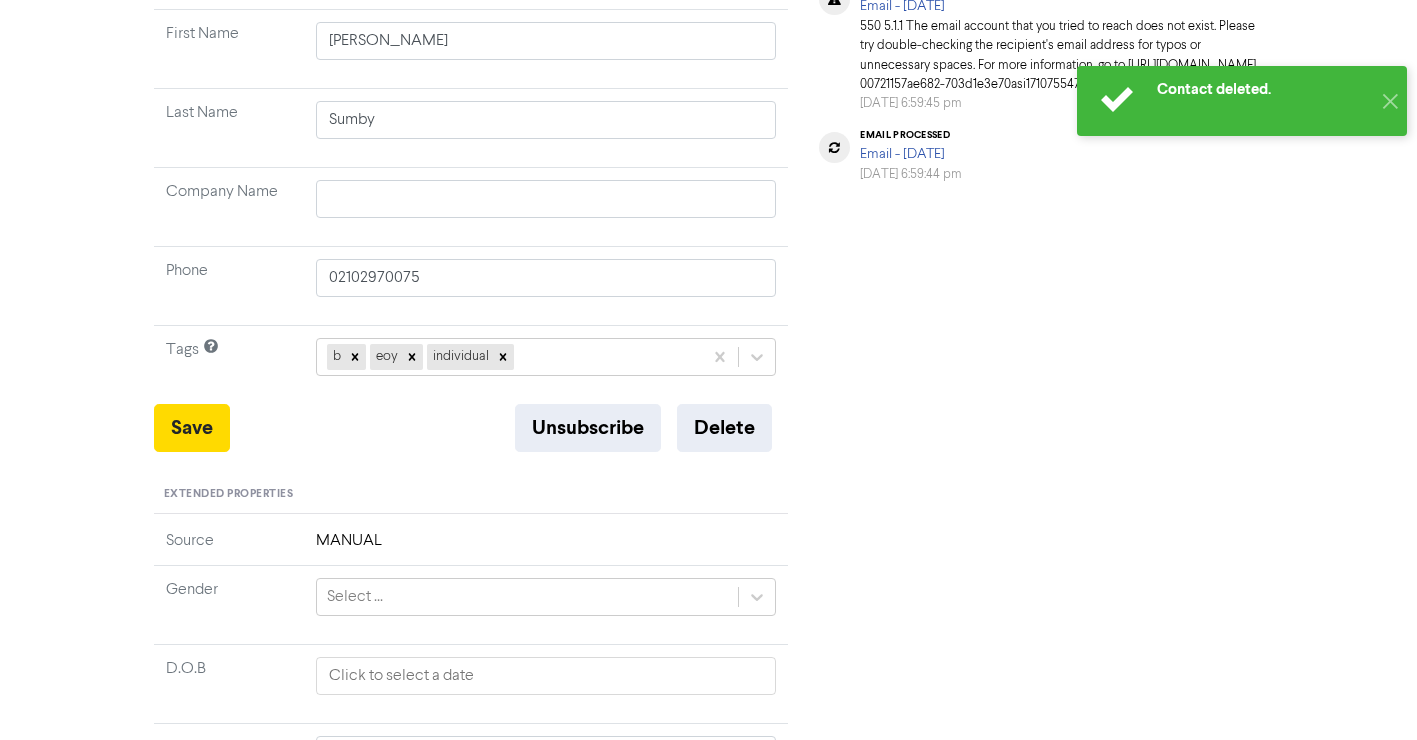 type 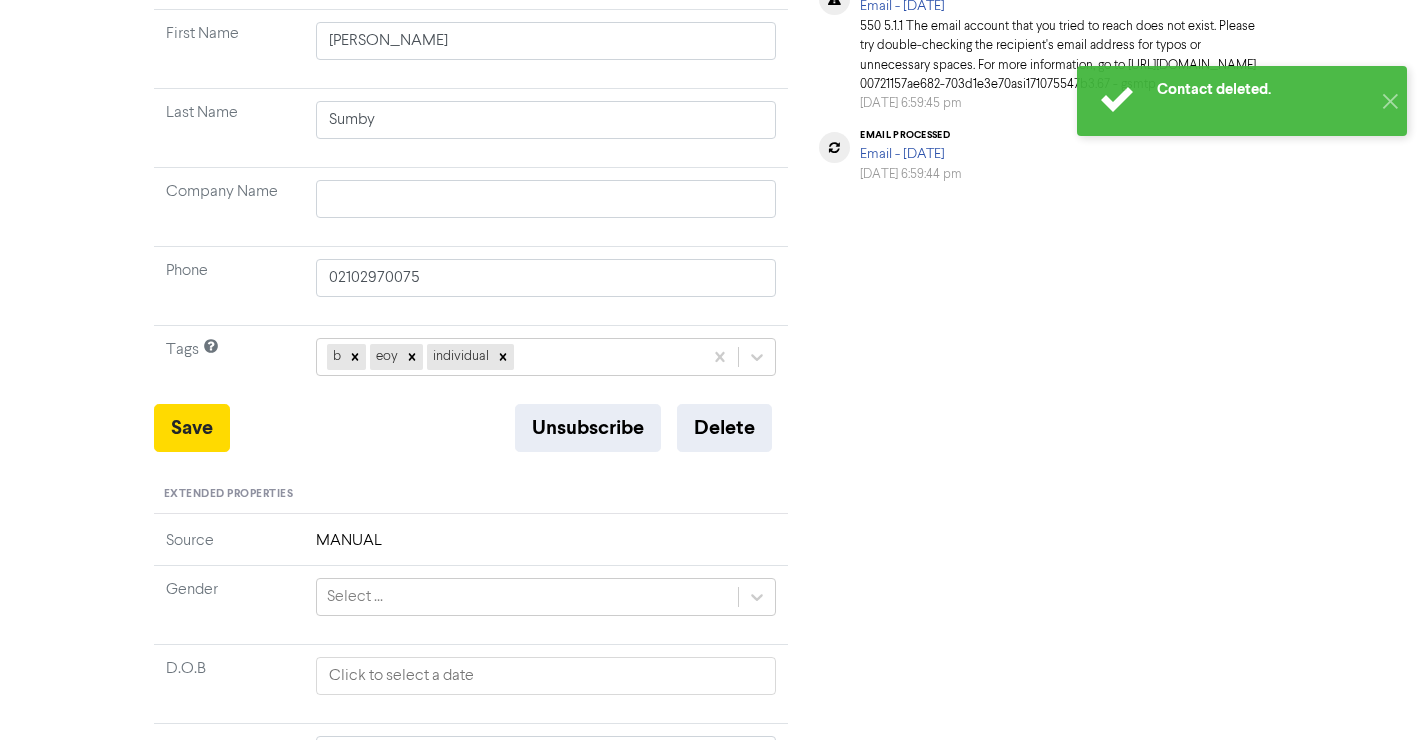 scroll, scrollTop: 0, scrollLeft: 0, axis: both 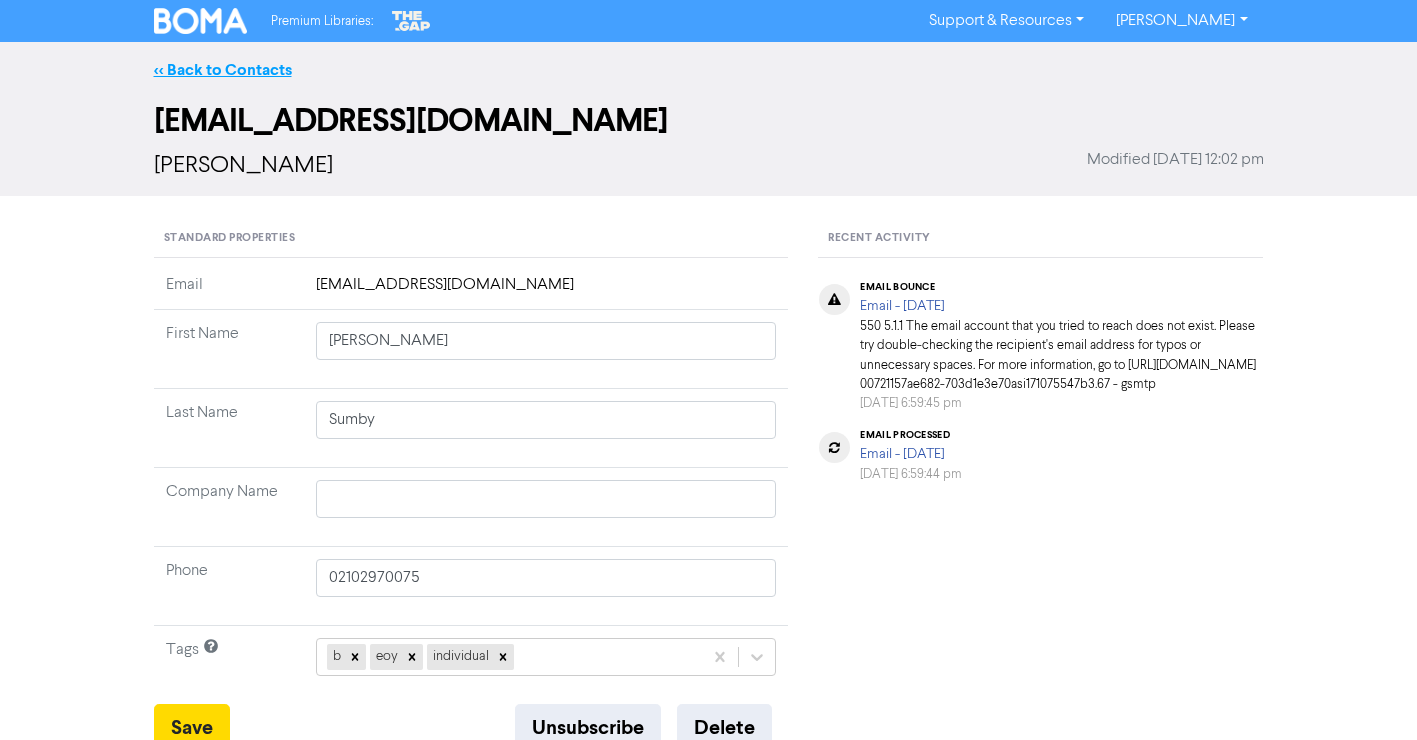 click on "<< Back to Contacts" at bounding box center (223, 70) 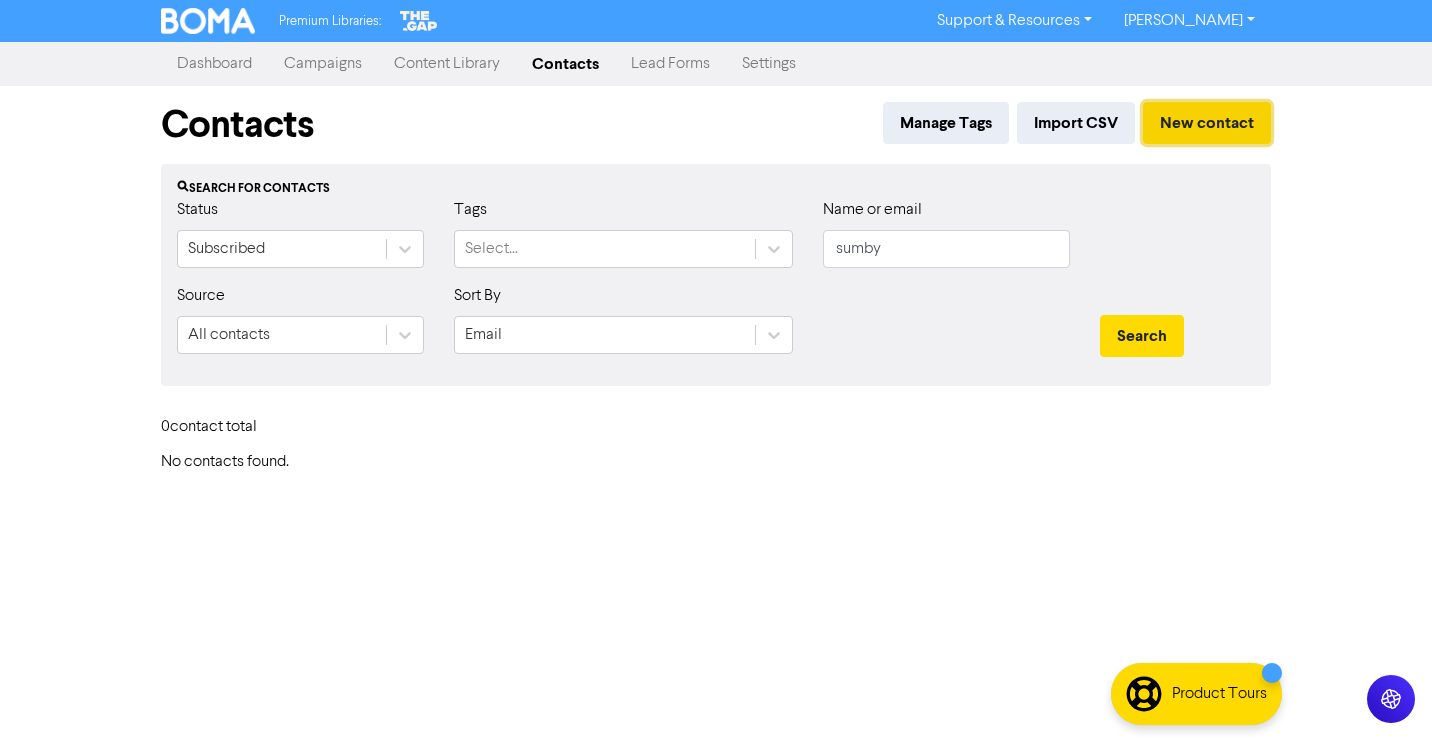 click on "New contact" at bounding box center (1207, 123) 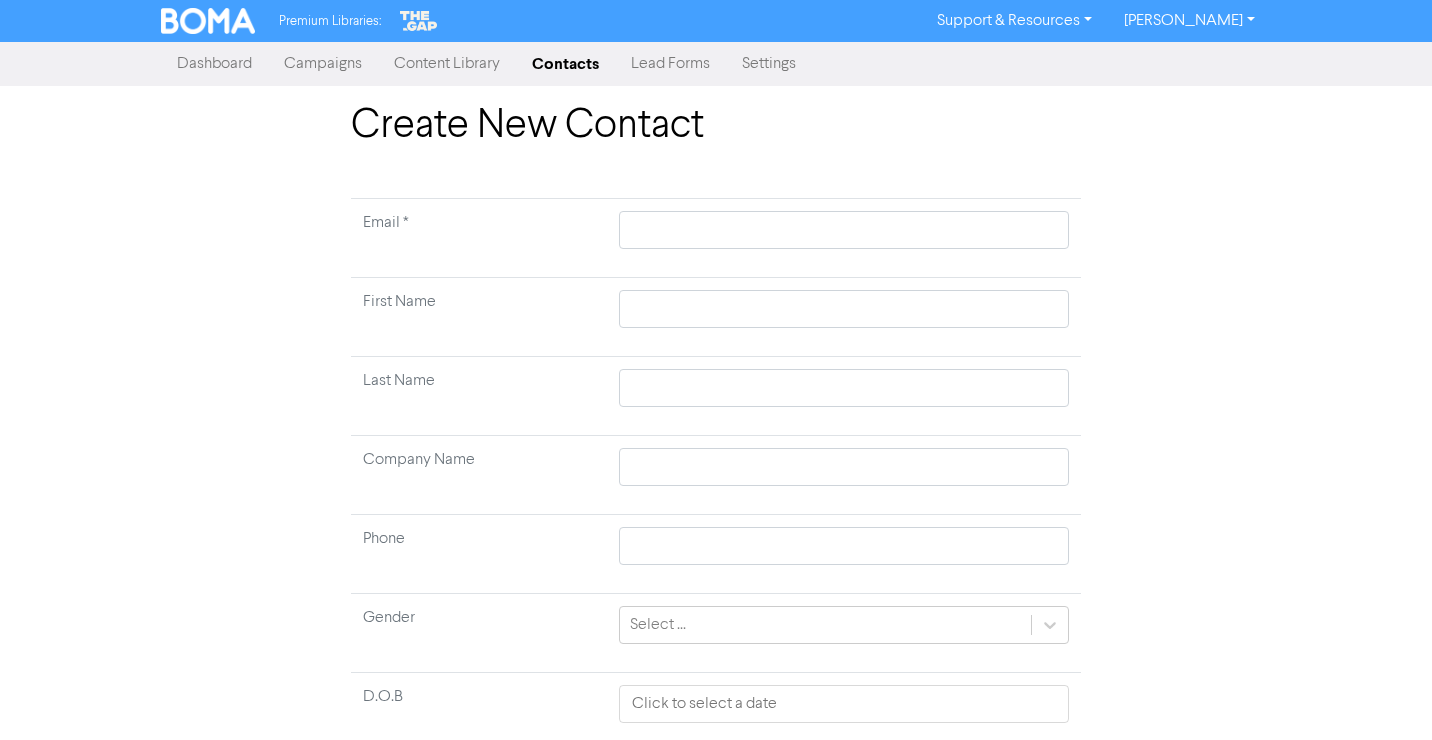 type 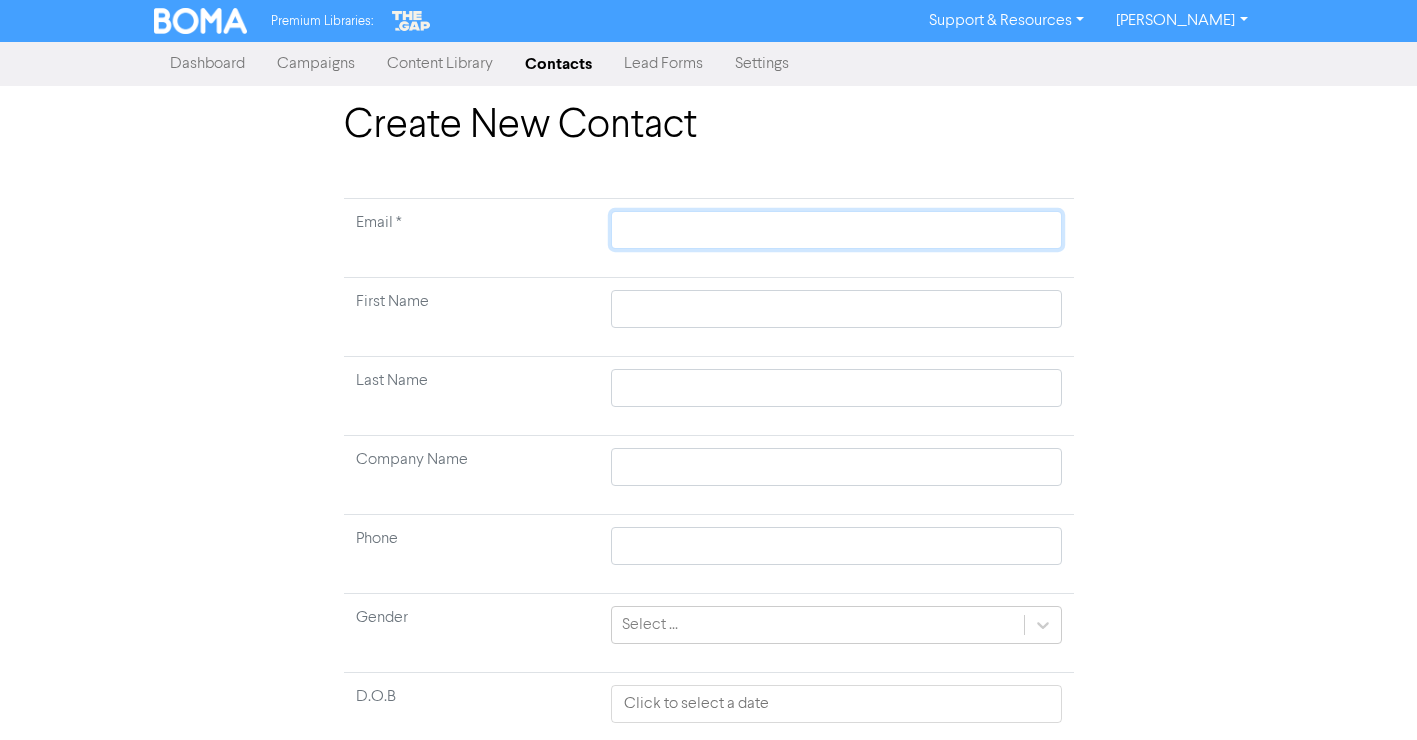 click 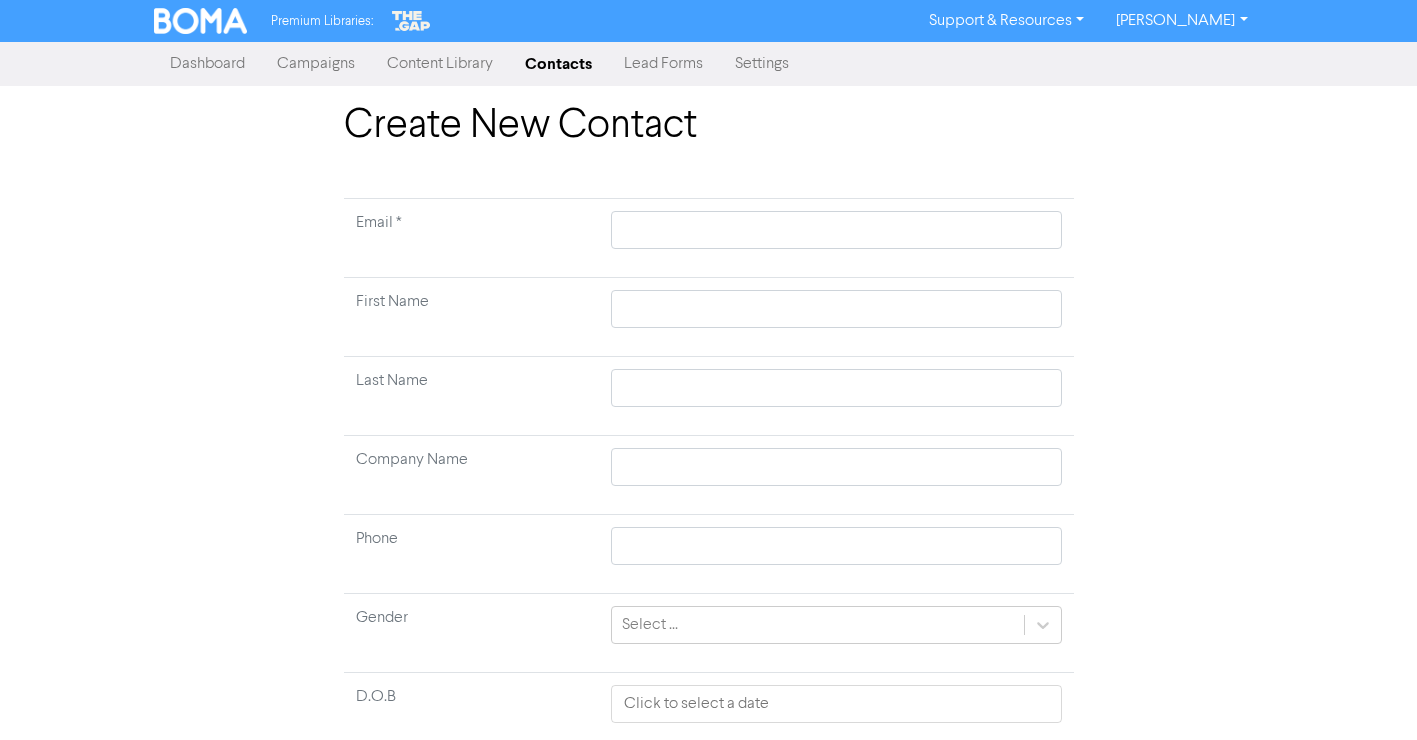 type 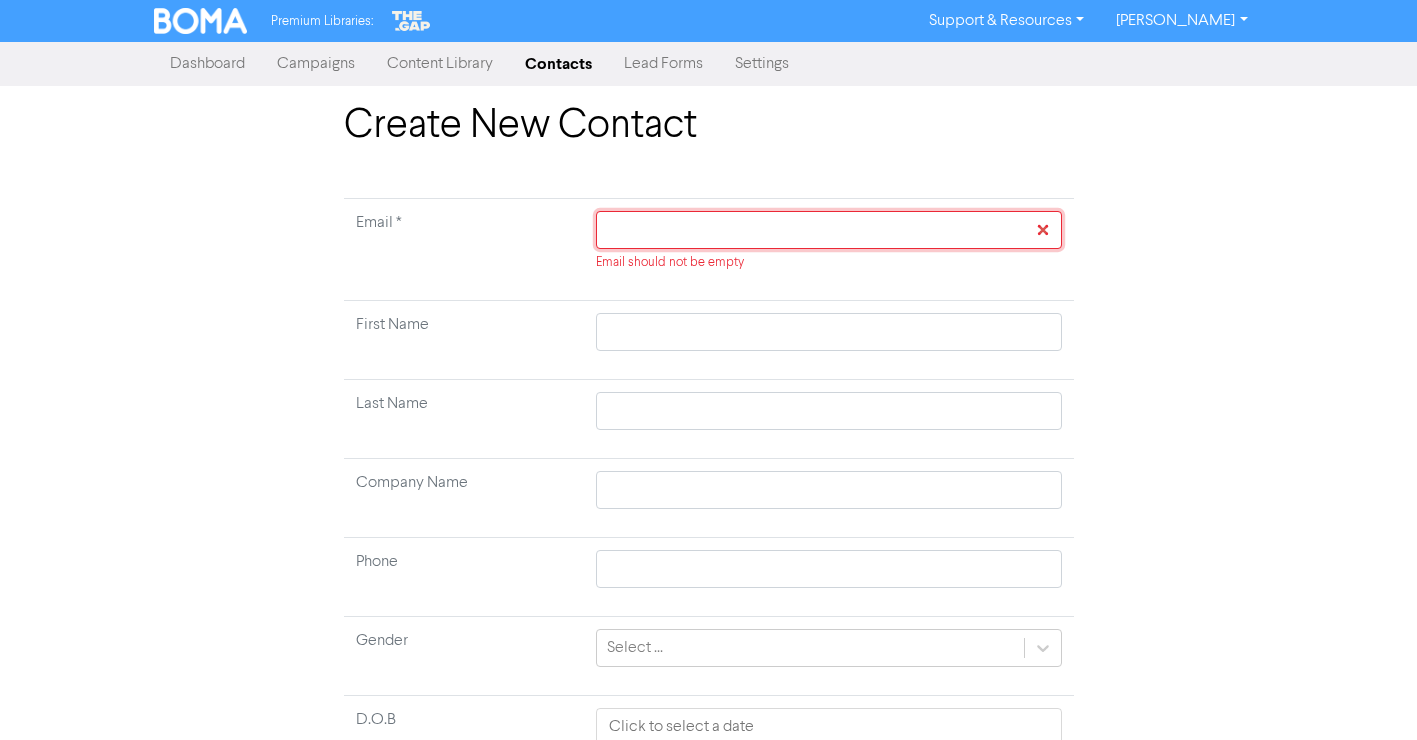 click 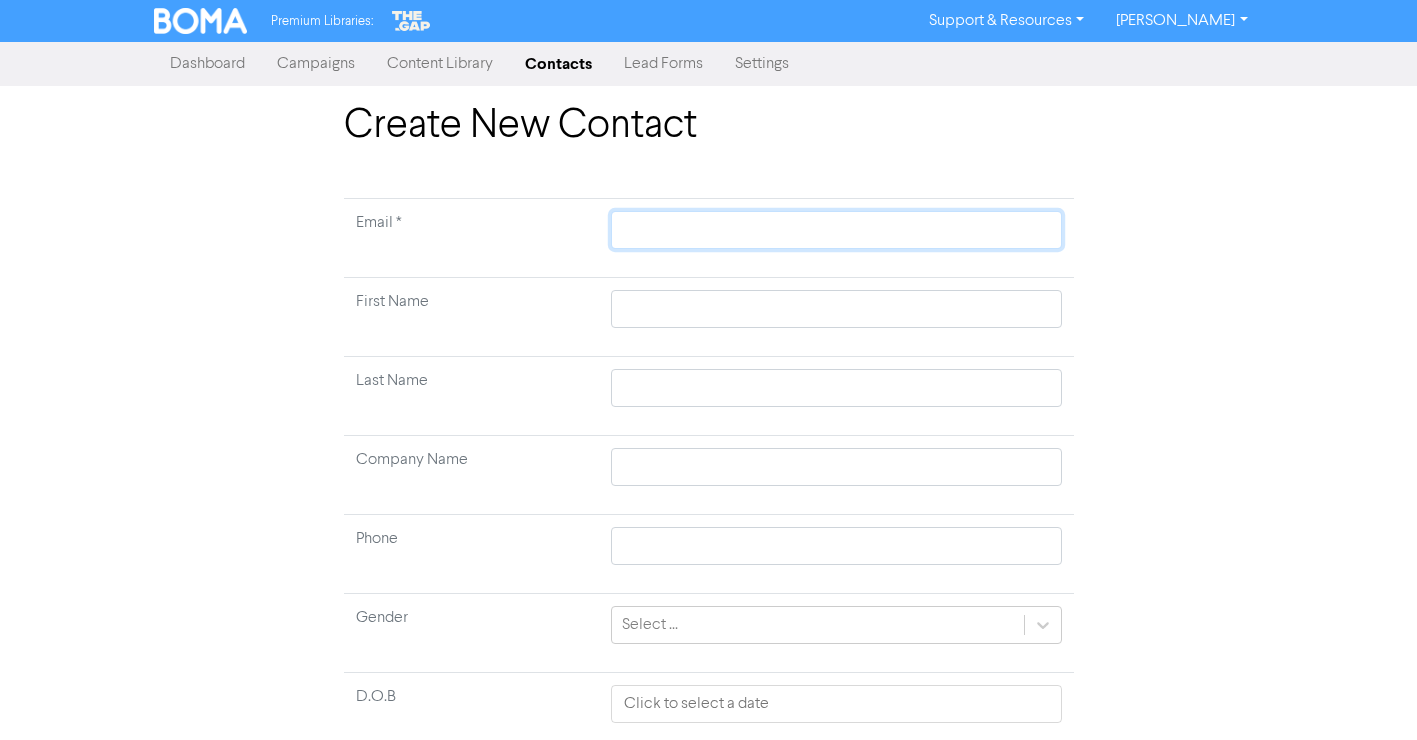 type on "[EMAIL_ADDRESS][DOMAIN_NAME]" 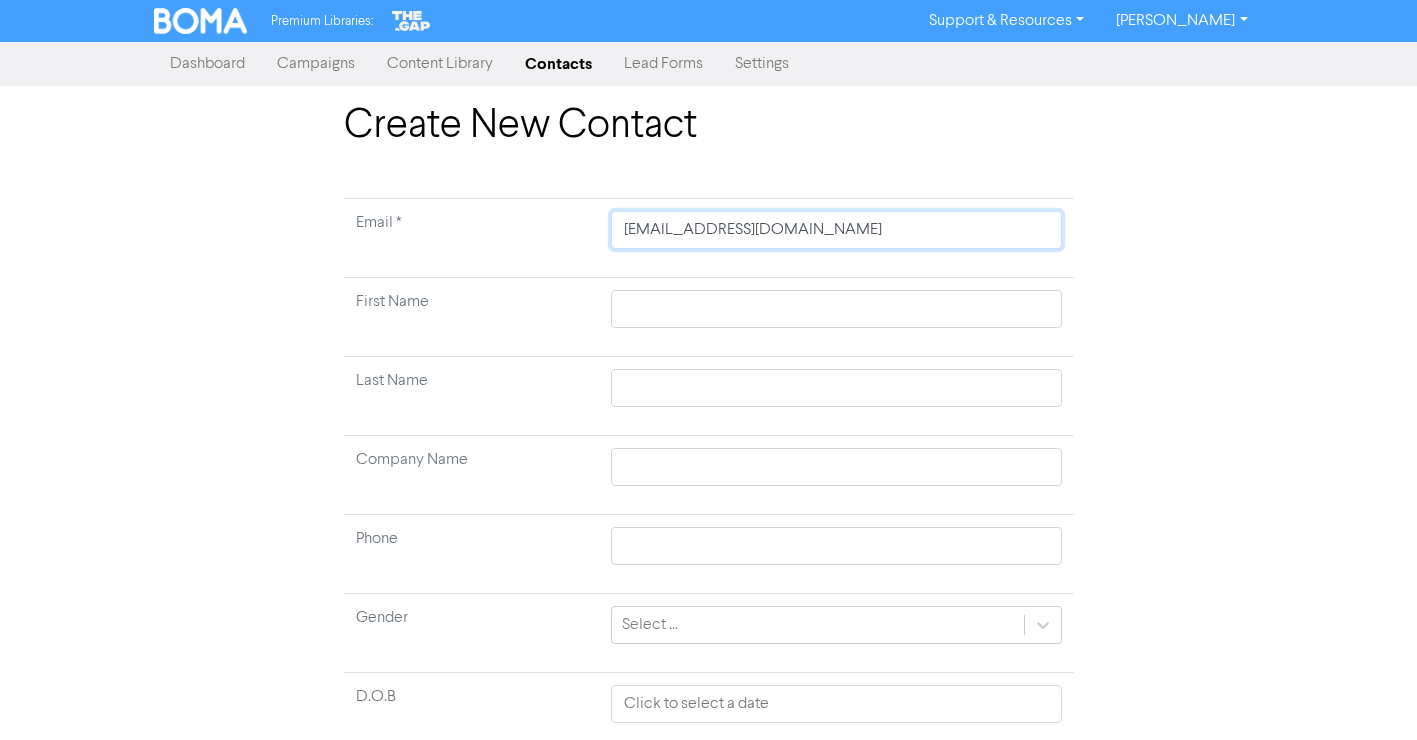 type on "[EMAIL_ADDRESS][DOMAIN_NAME]" 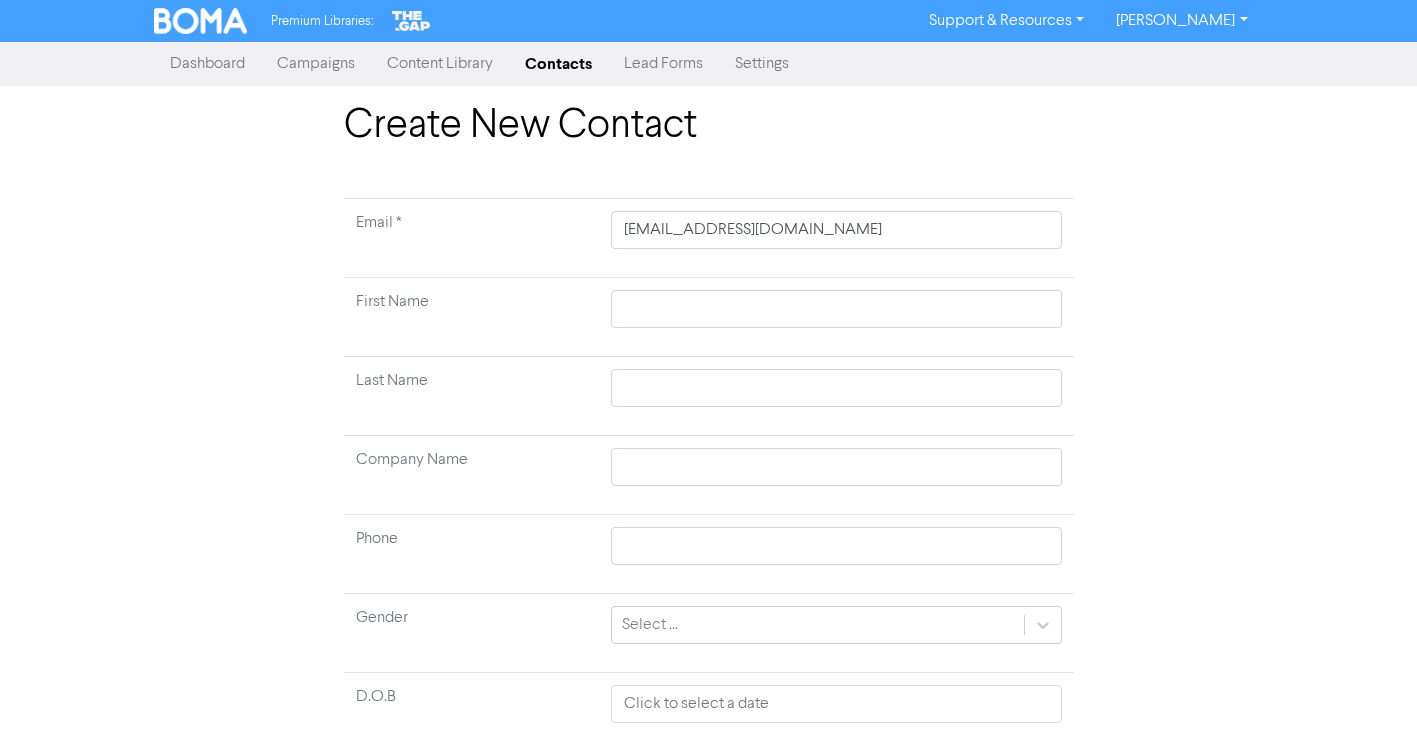 type 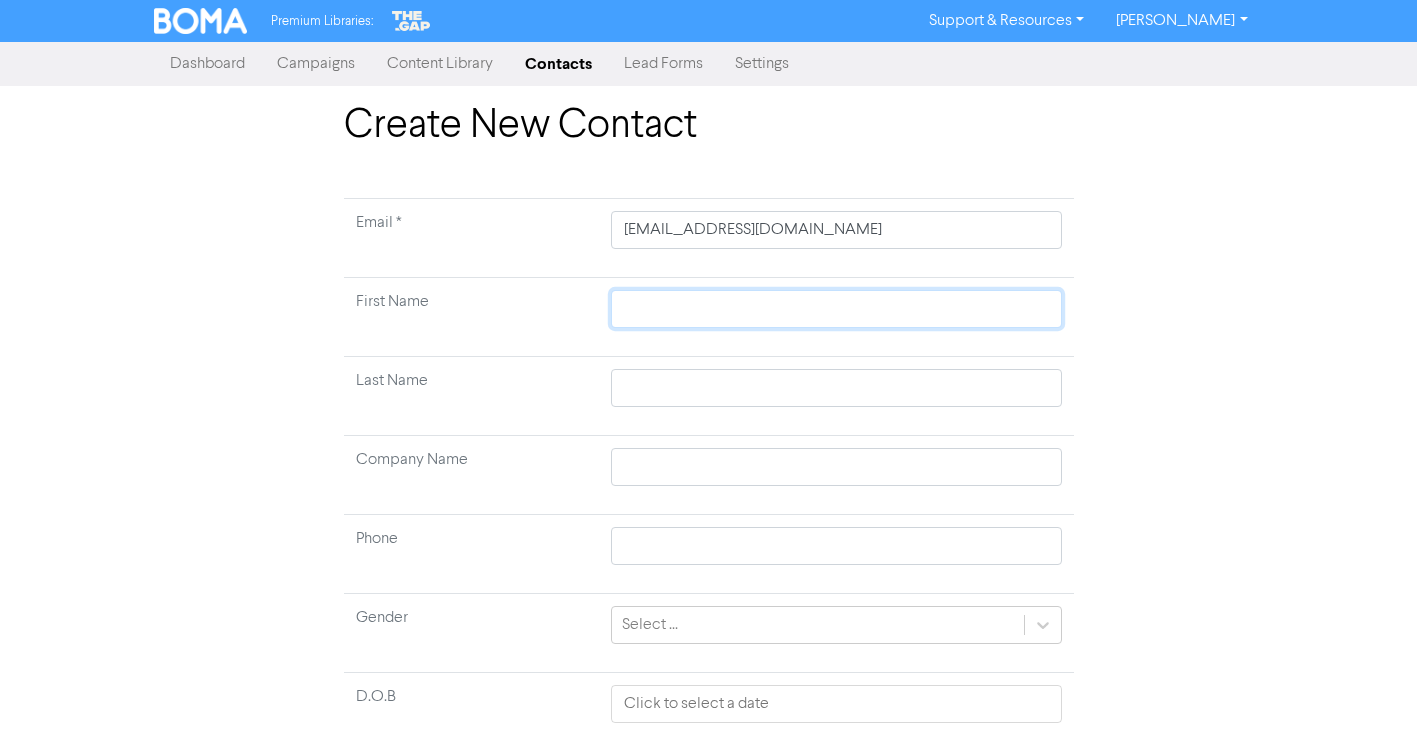 click 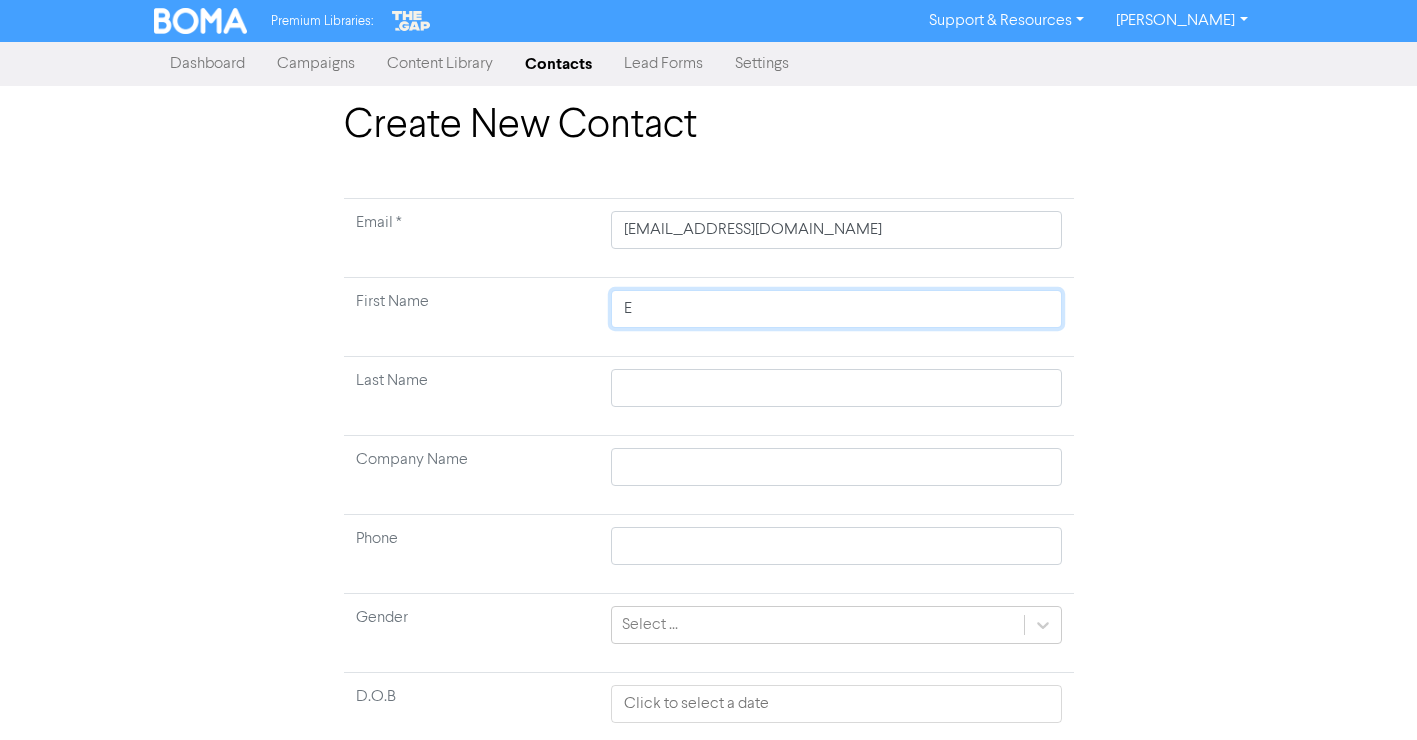 type on "Ed" 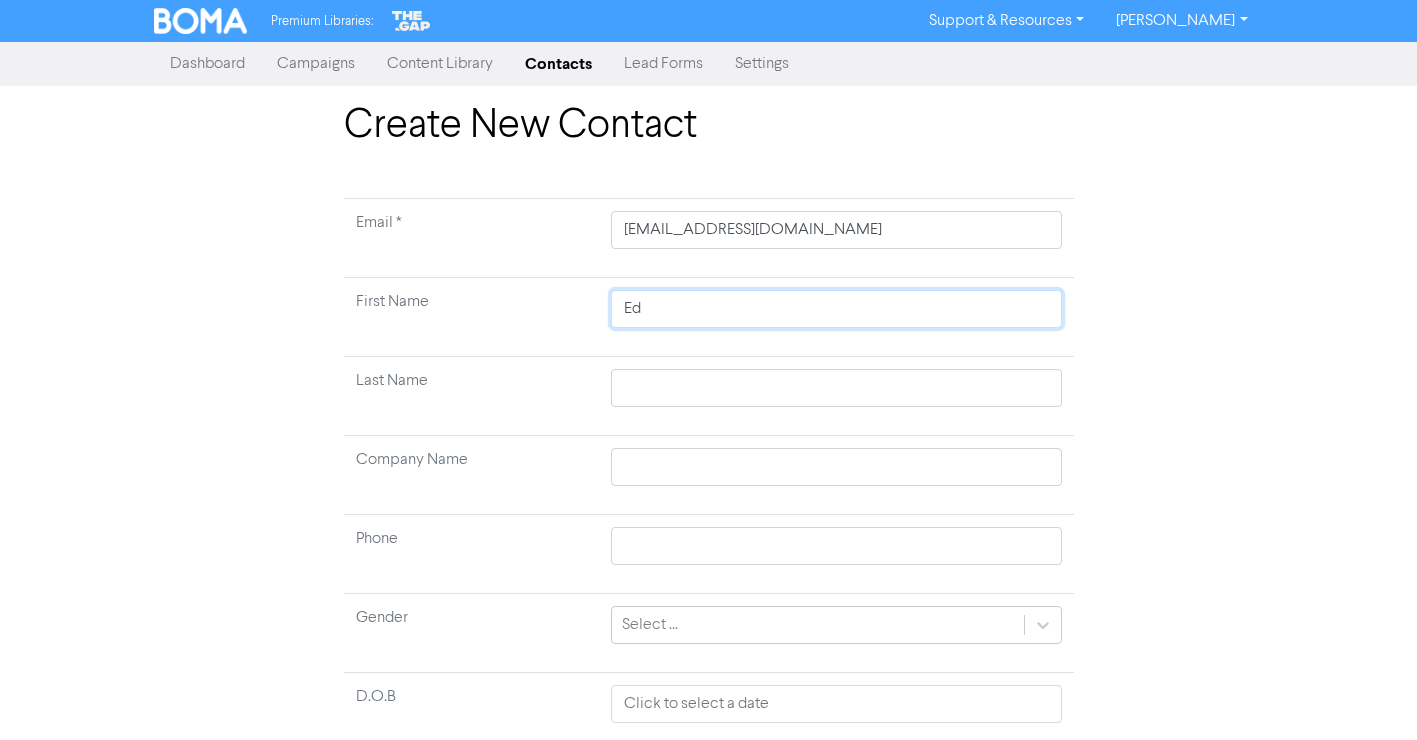 type on "[PERSON_NAME]" 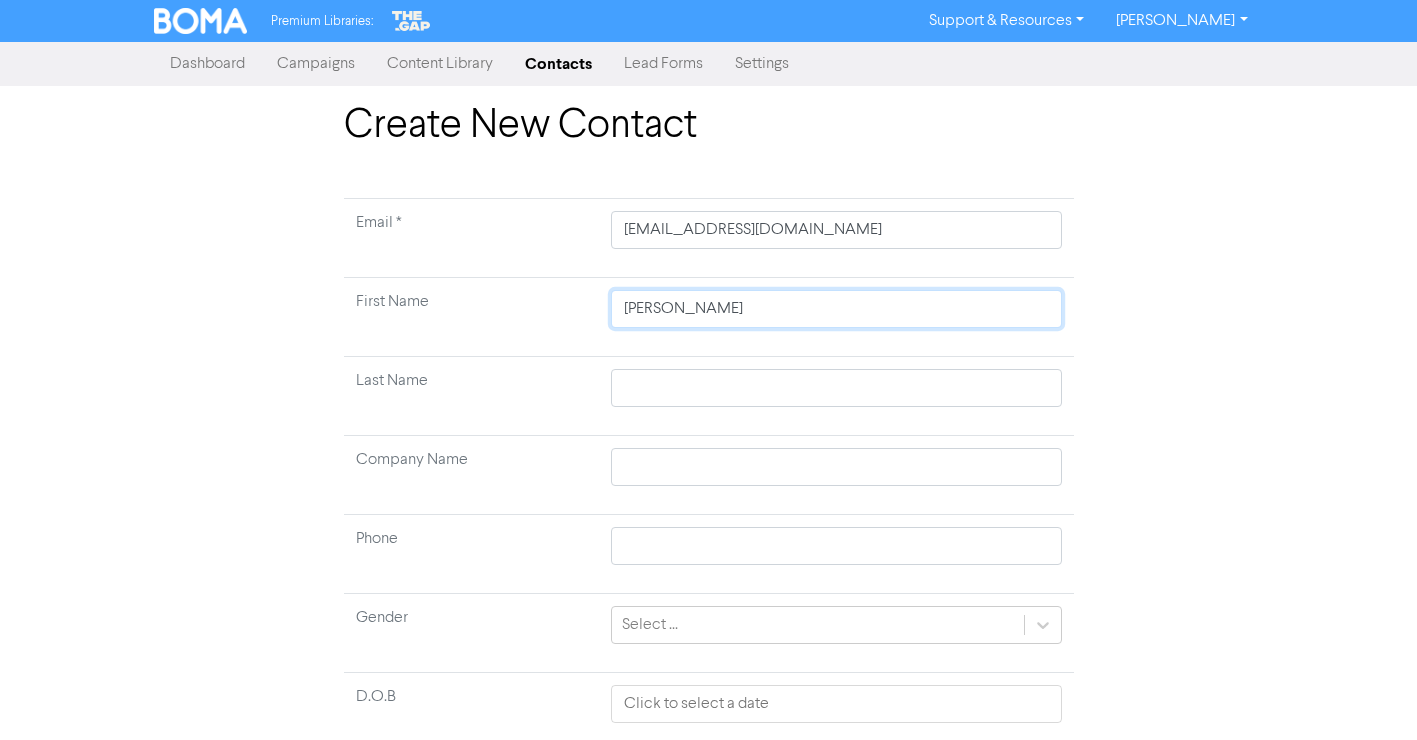 type on "Edwa" 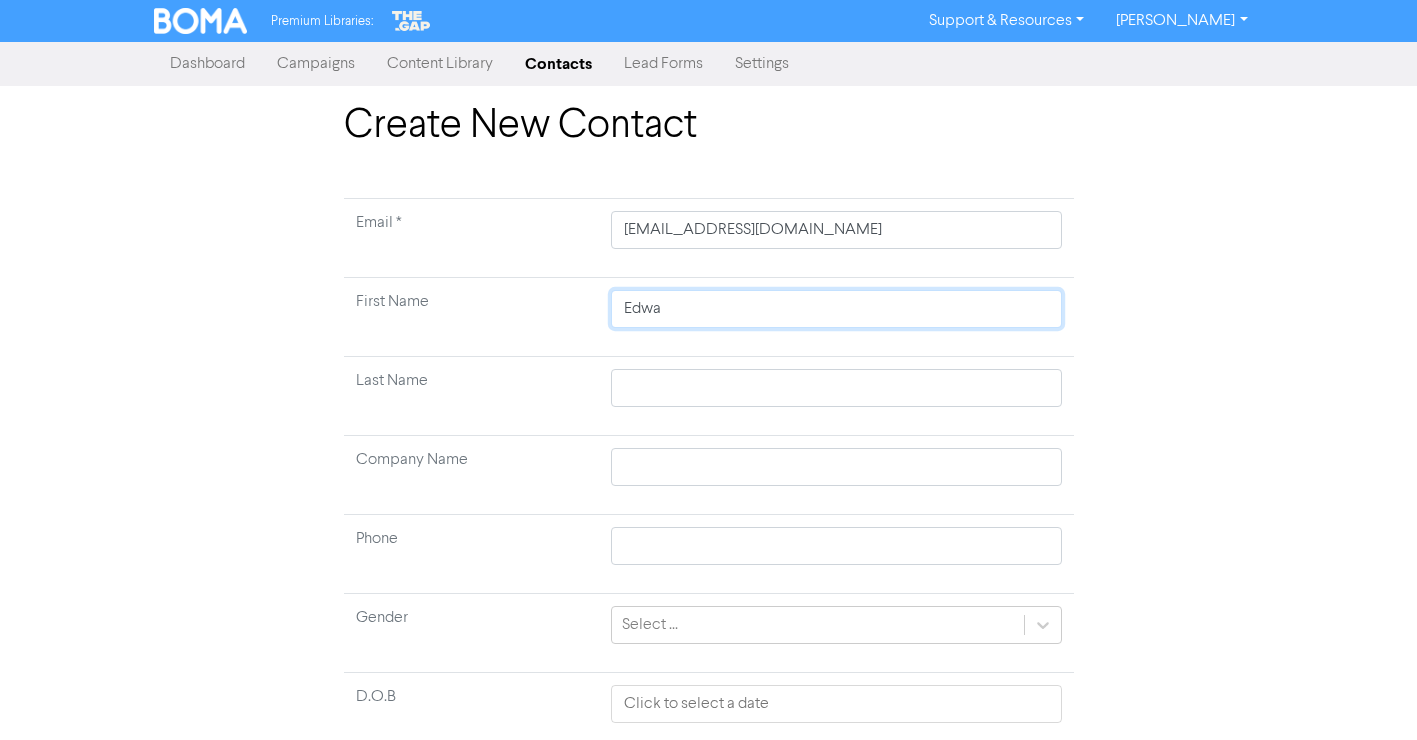 type on "Edwar" 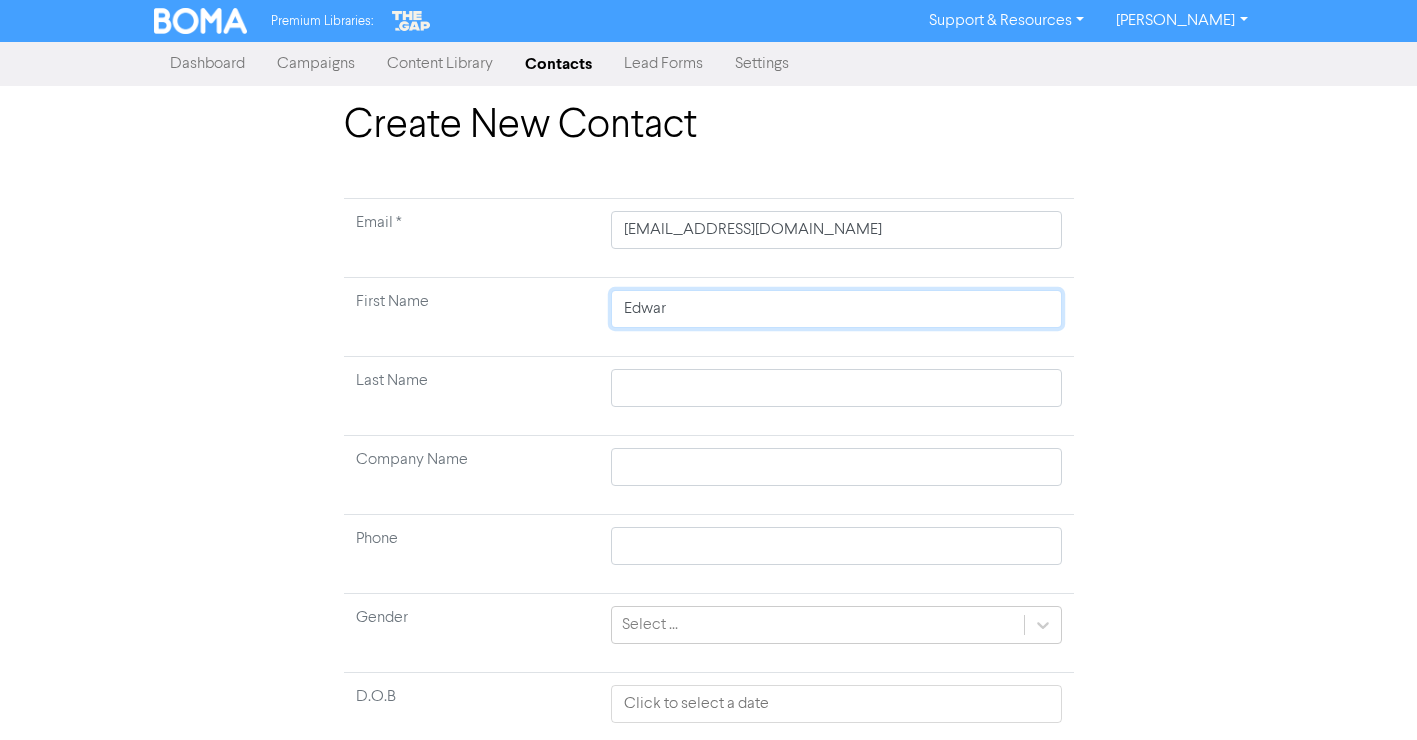 type 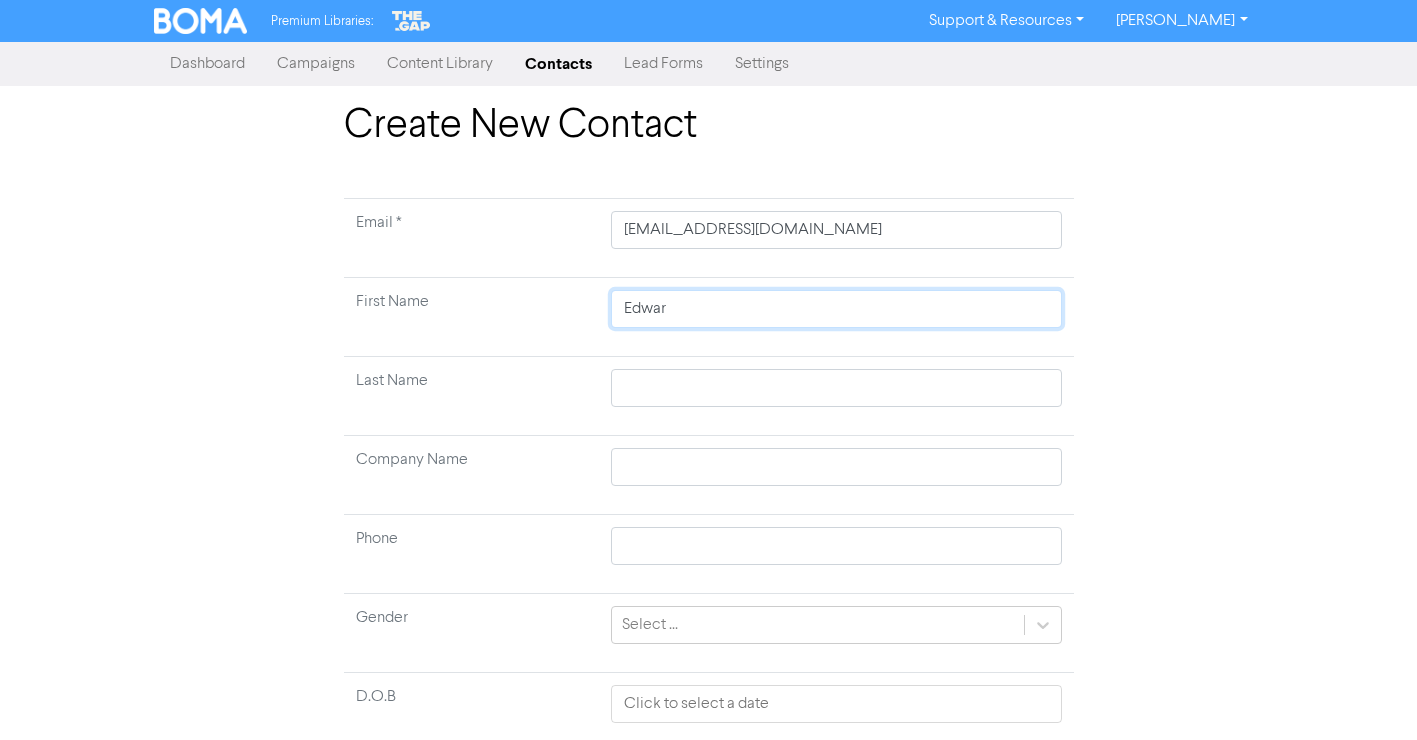 type on "[PERSON_NAME]" 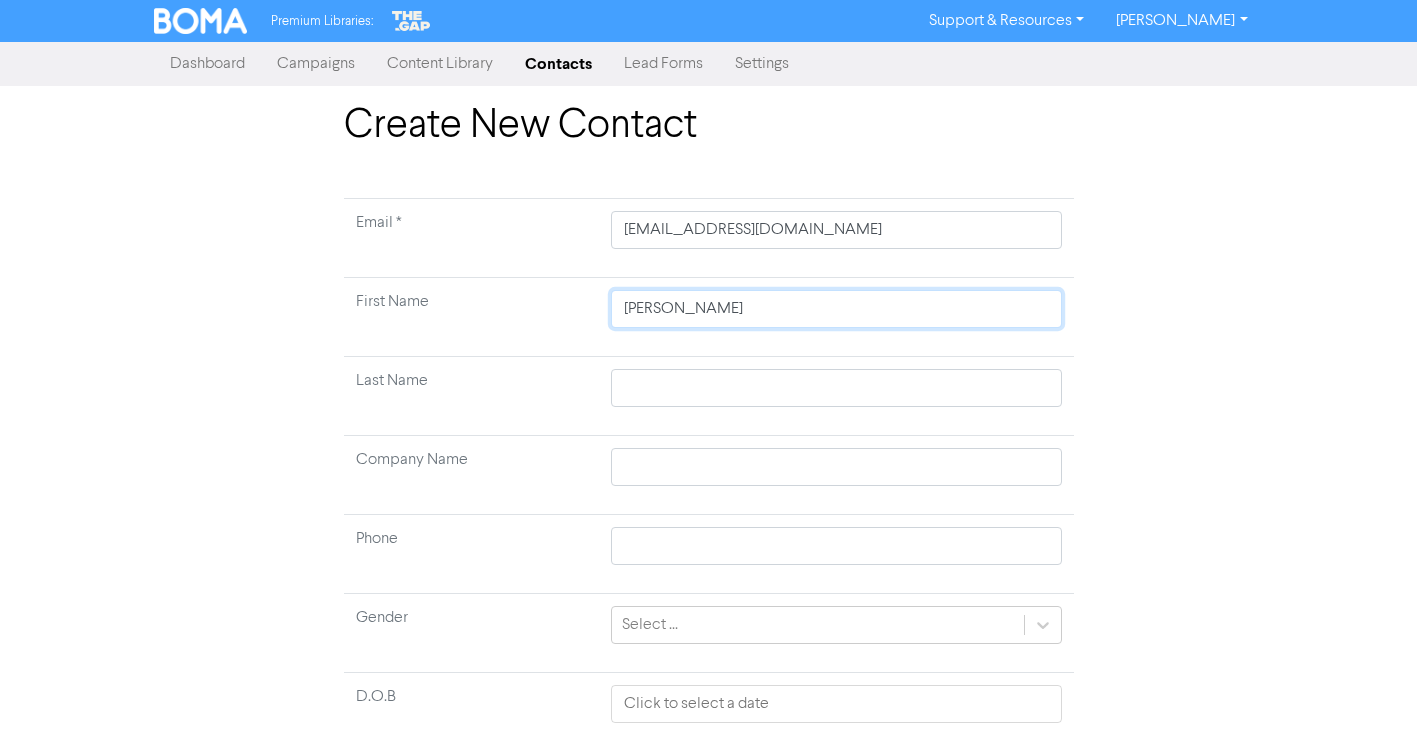type on "[PERSON_NAME]" 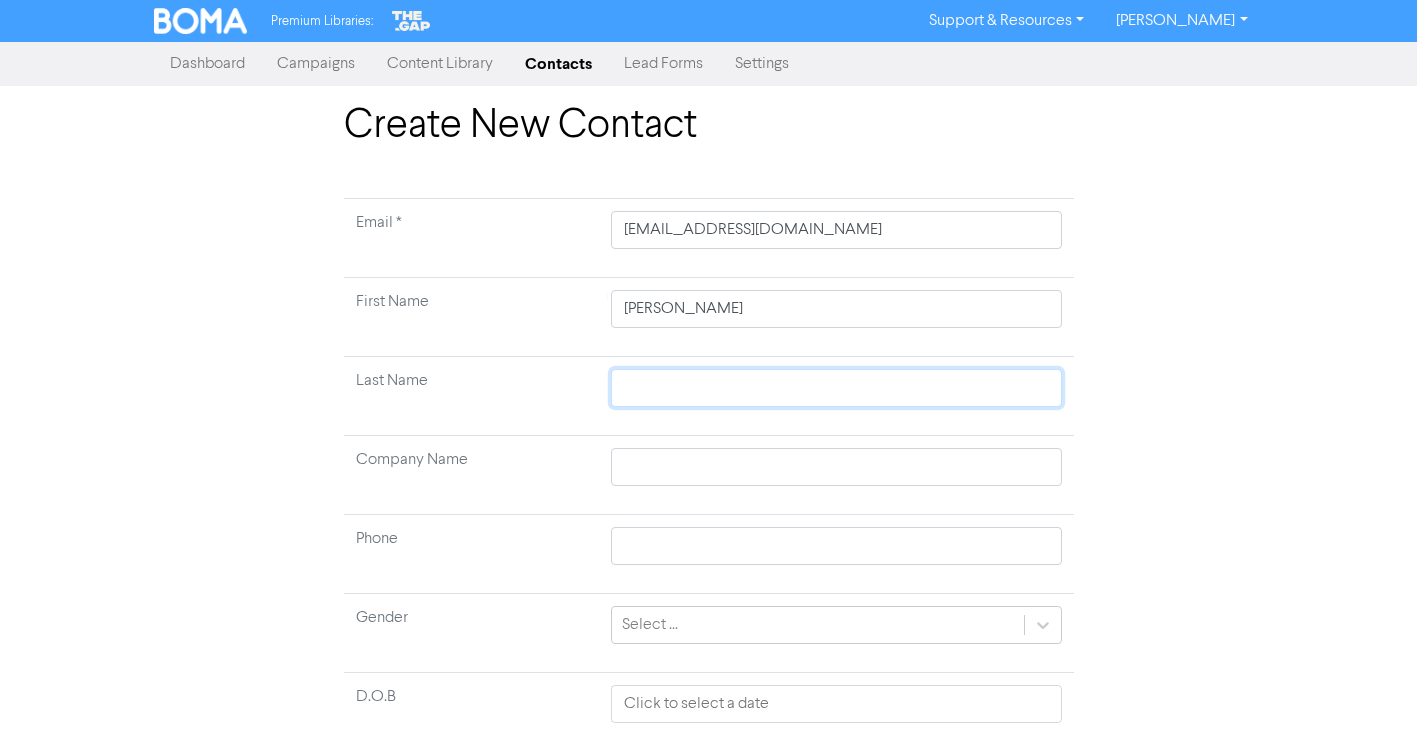 type 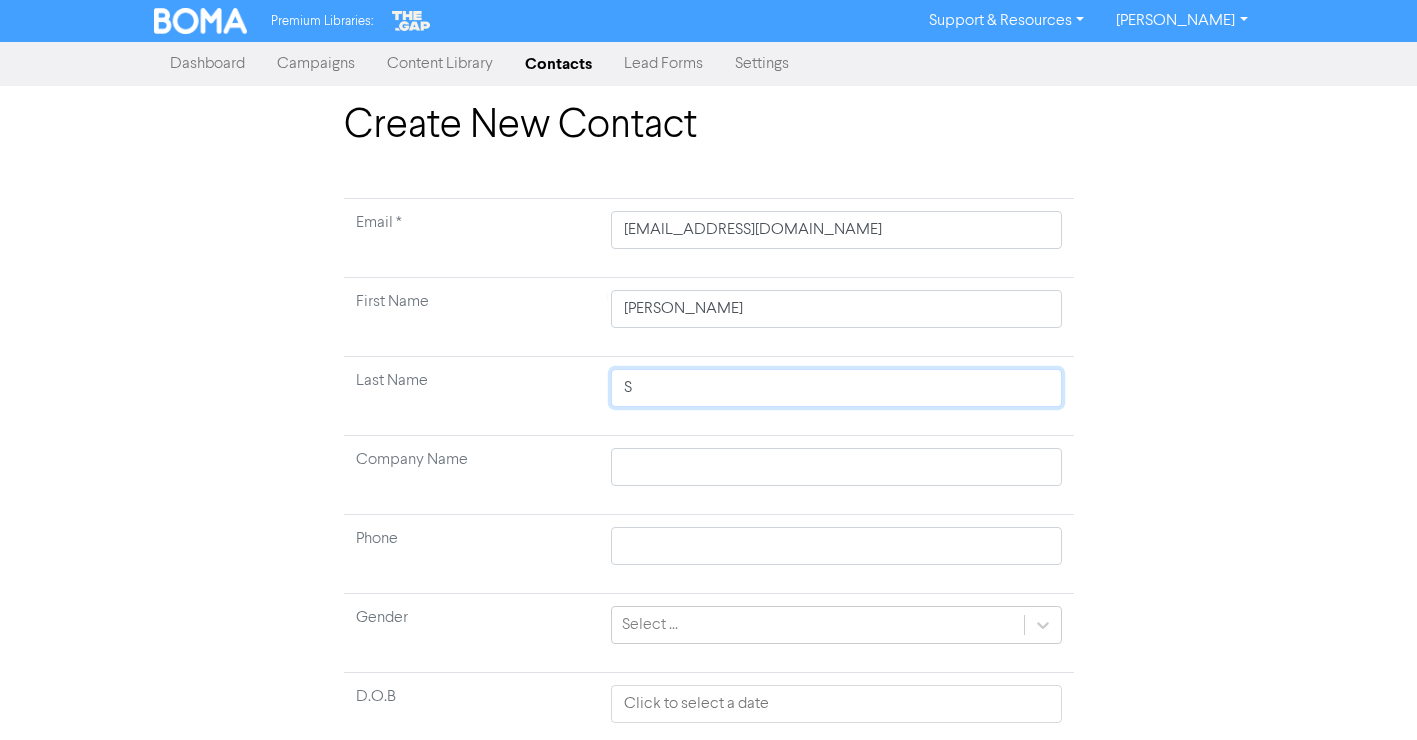type on "Su" 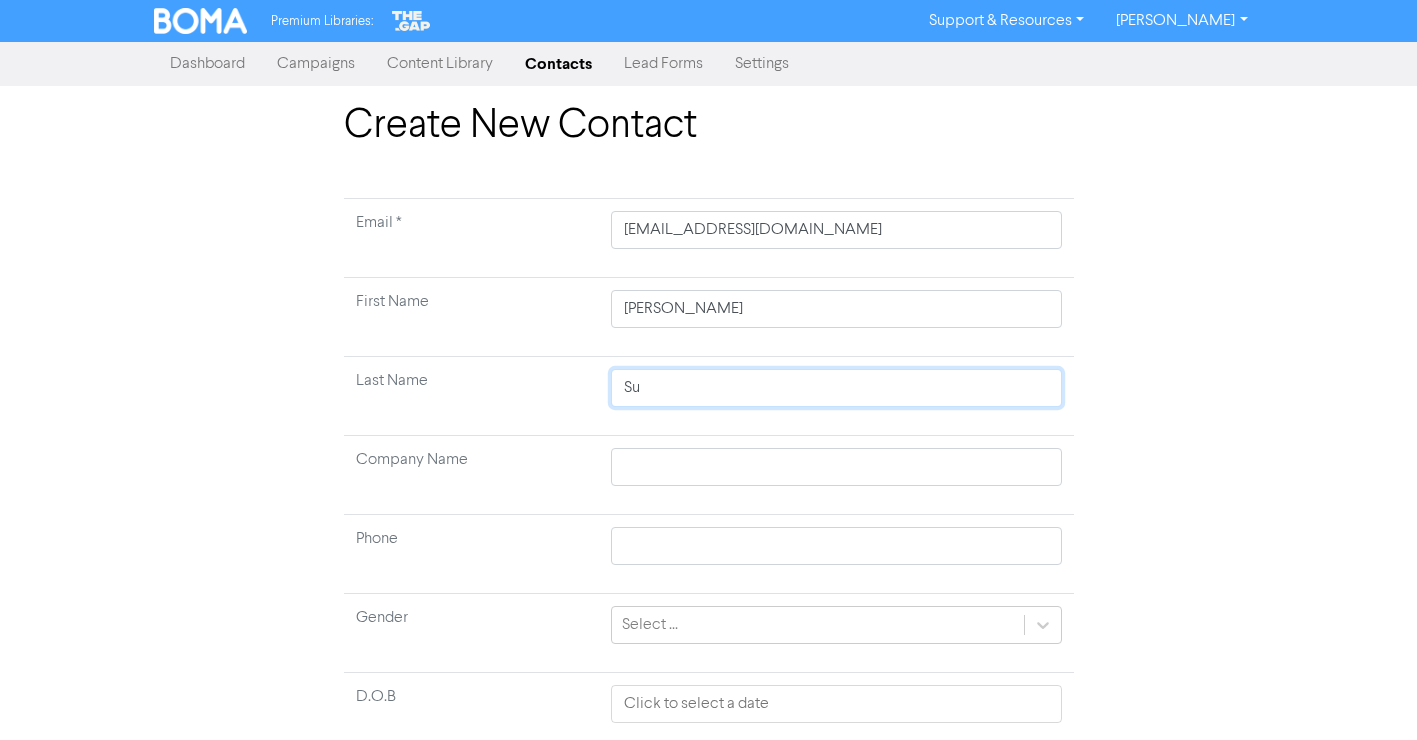 type on "Sun" 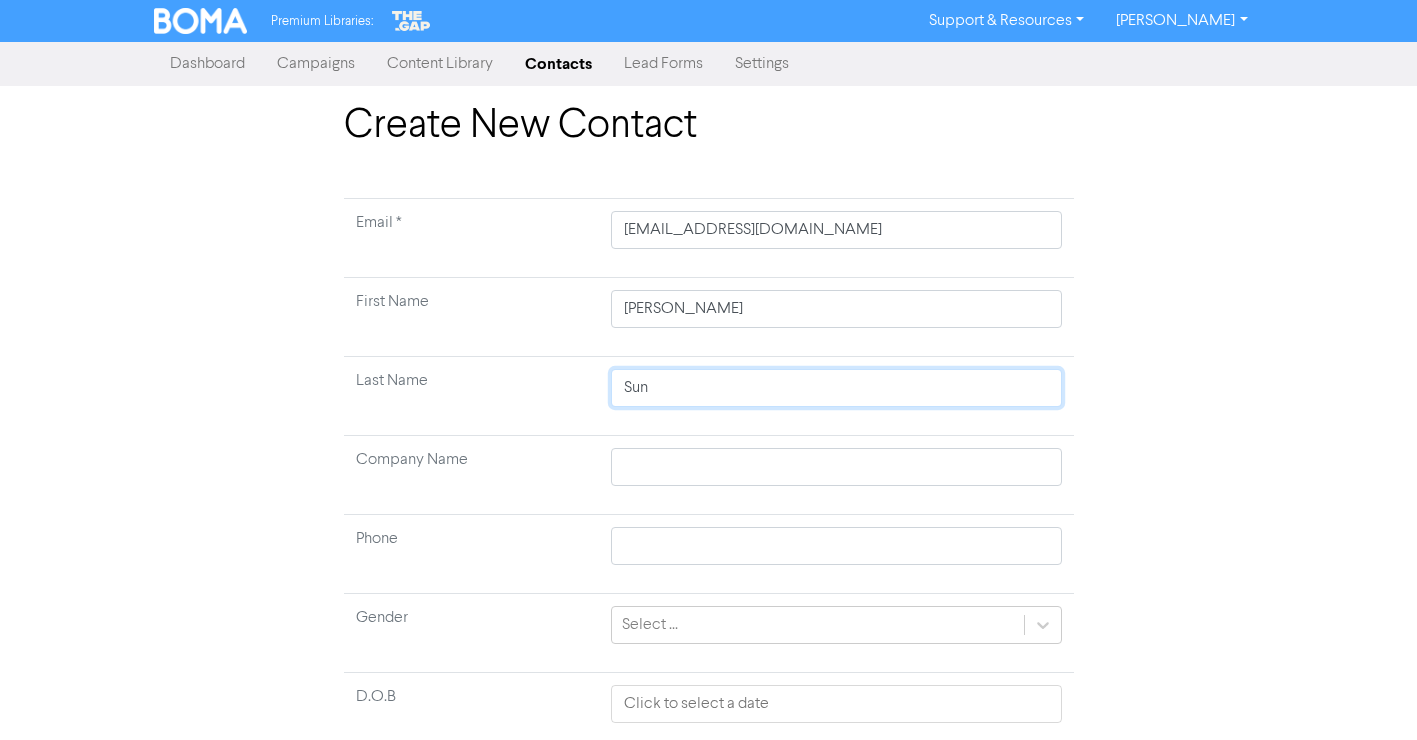 type on "Su" 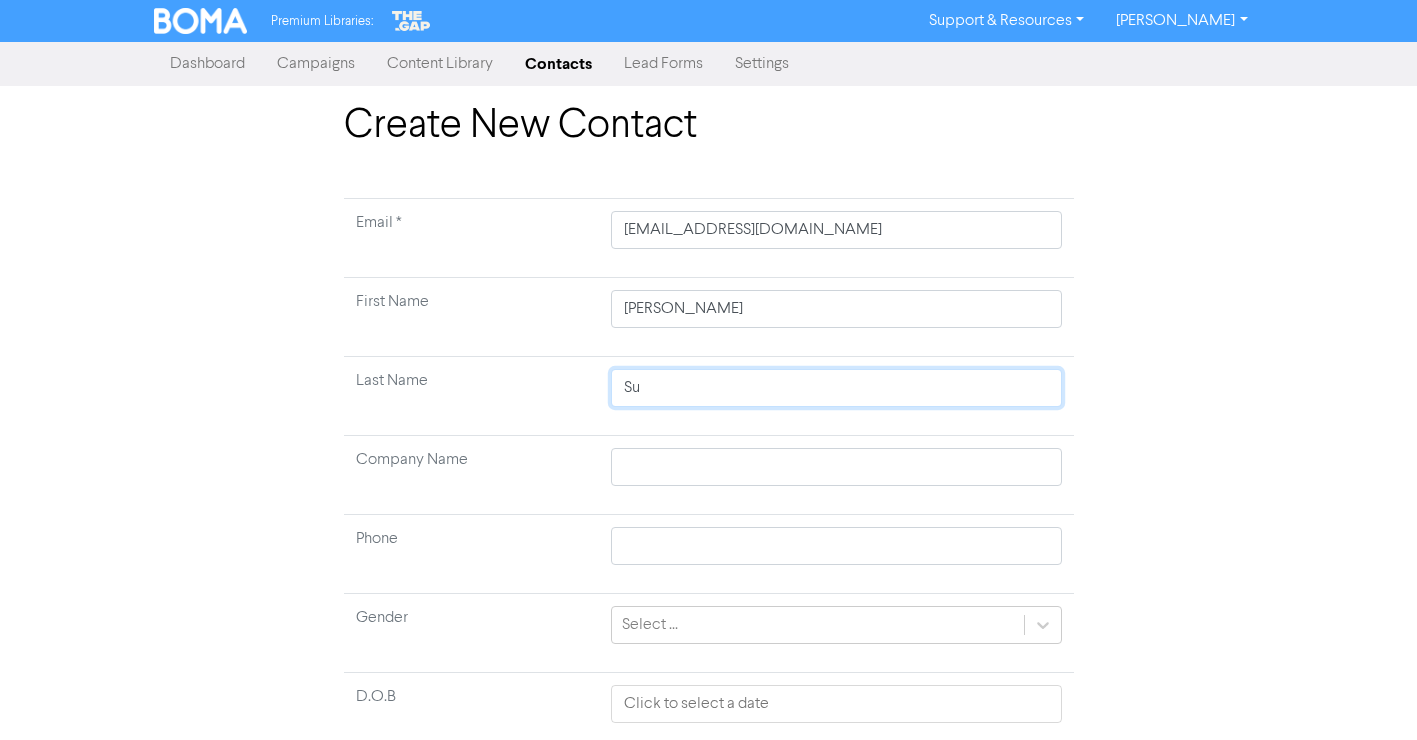 type on "Sum" 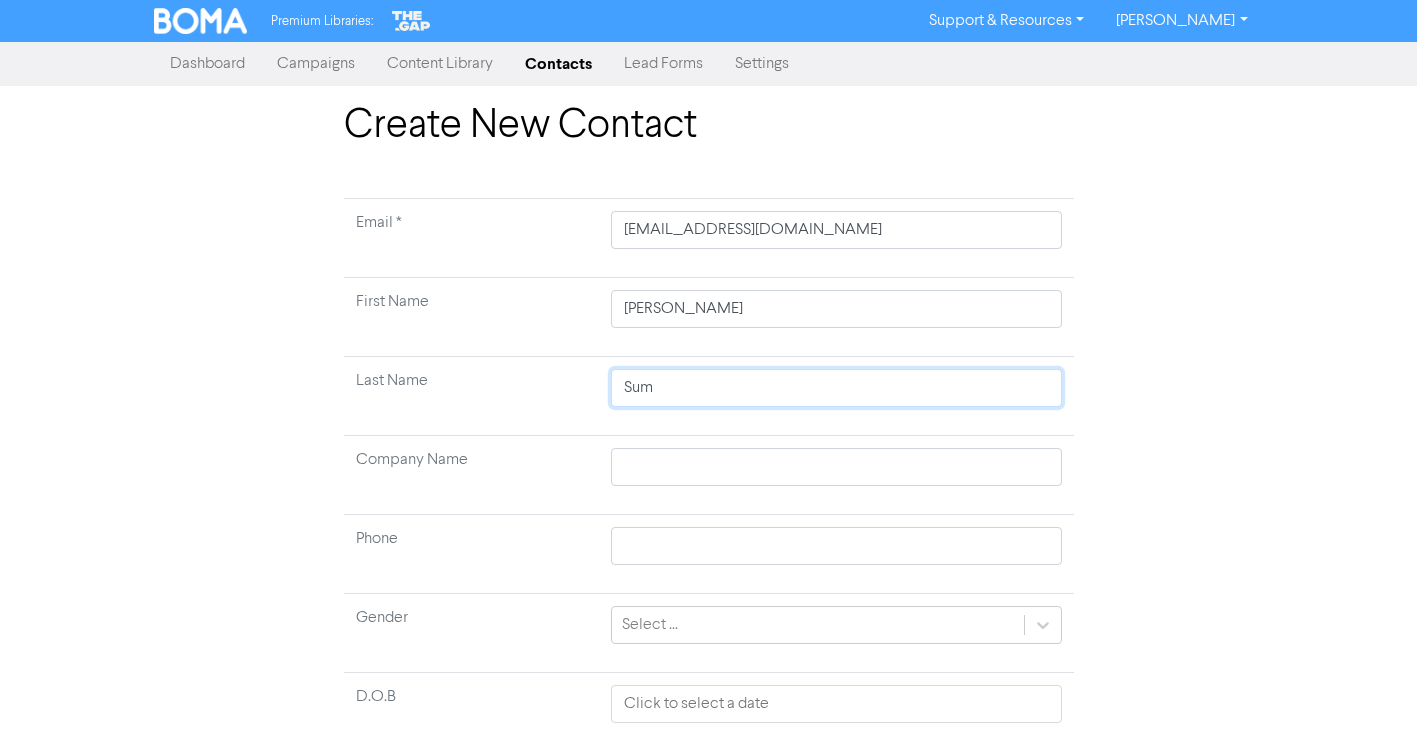 type on "Sumb" 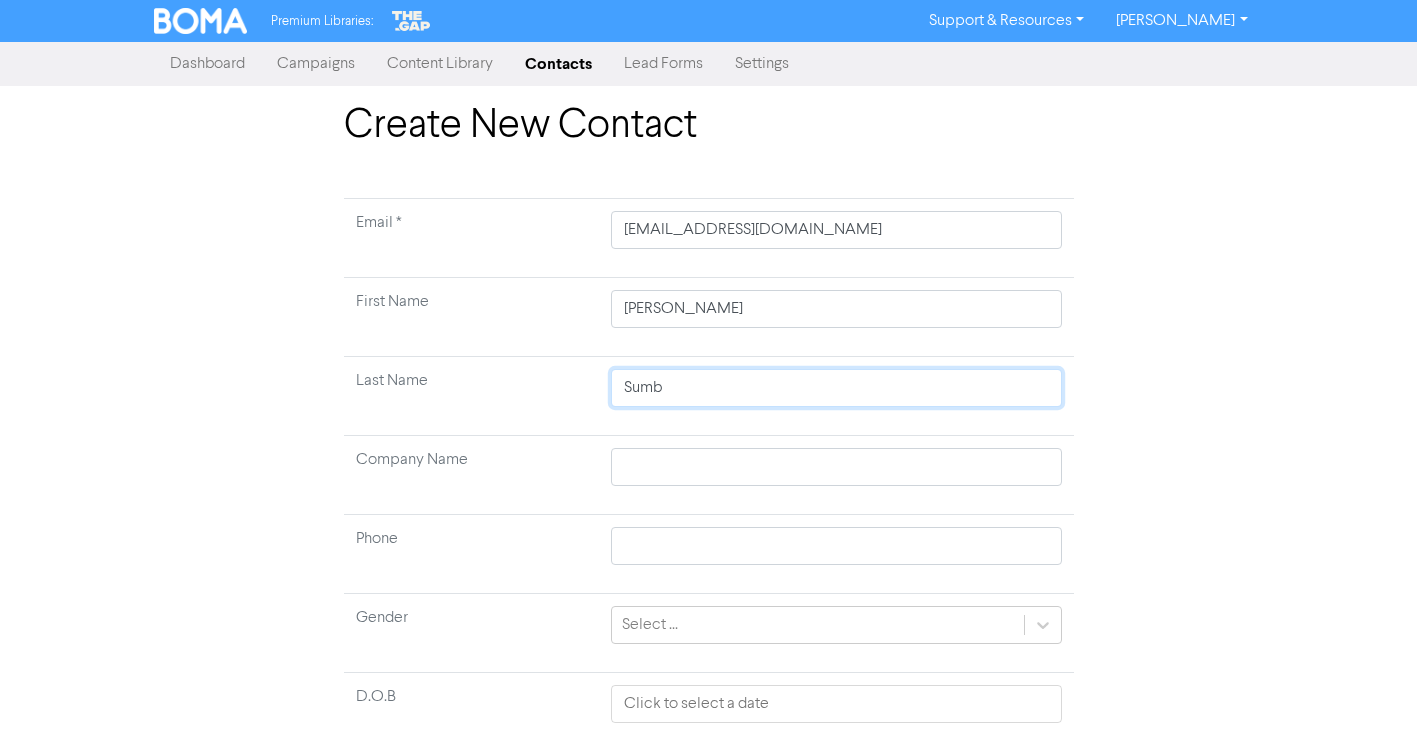 type on "Sumby" 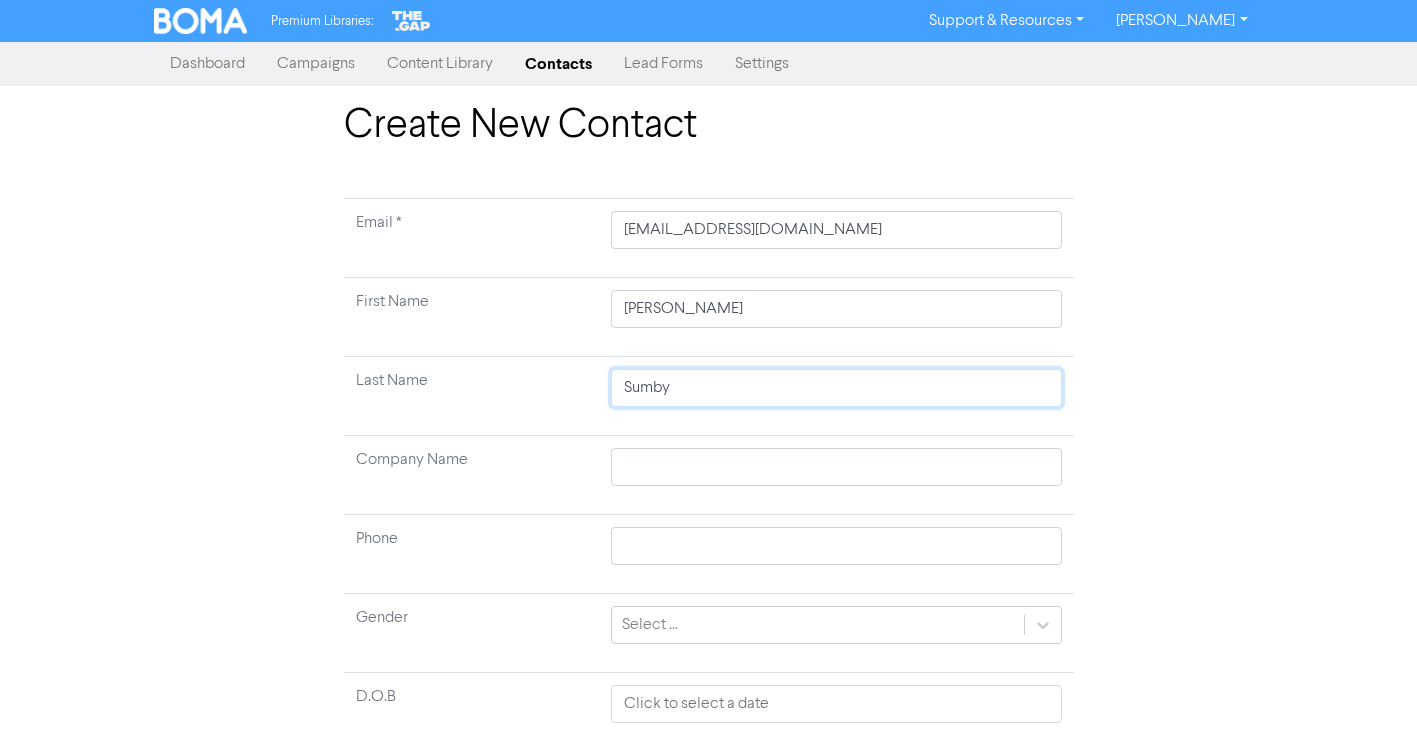 type 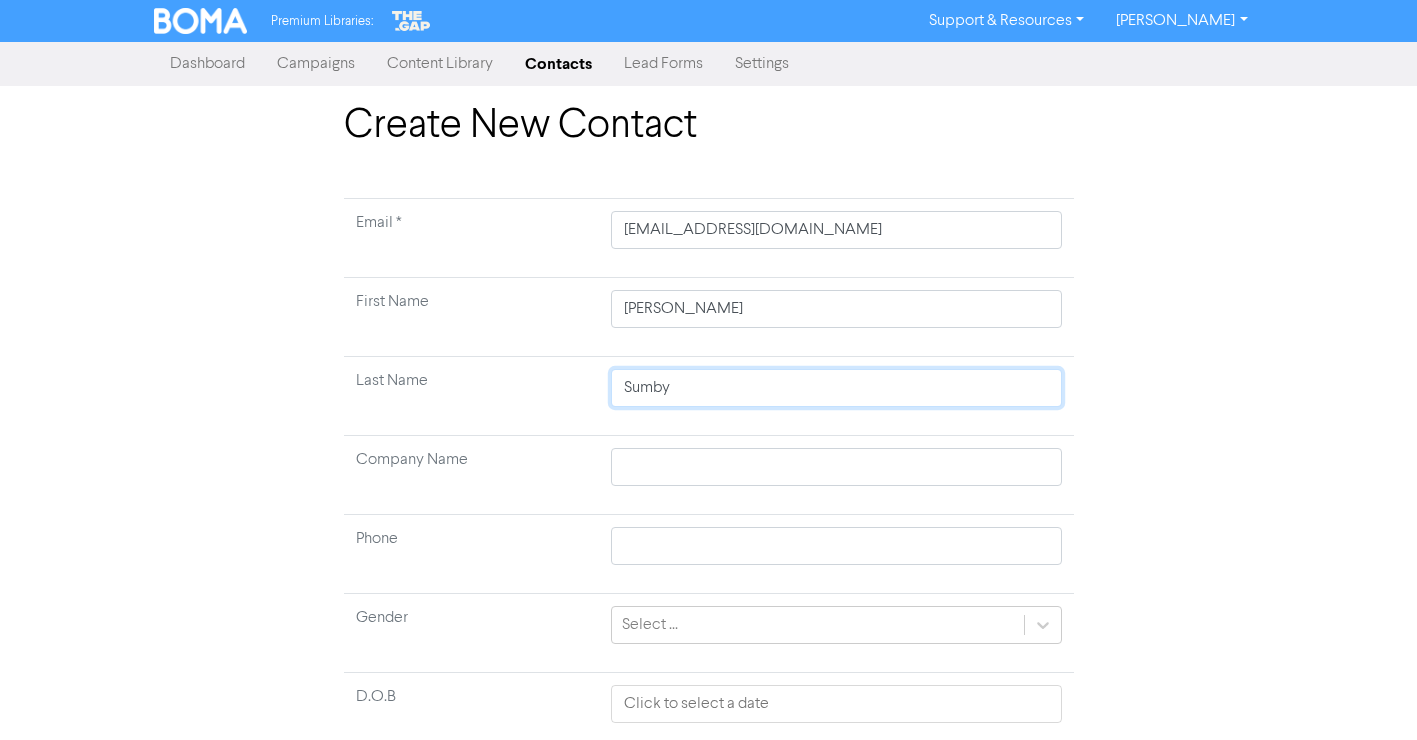 type on "Sumby" 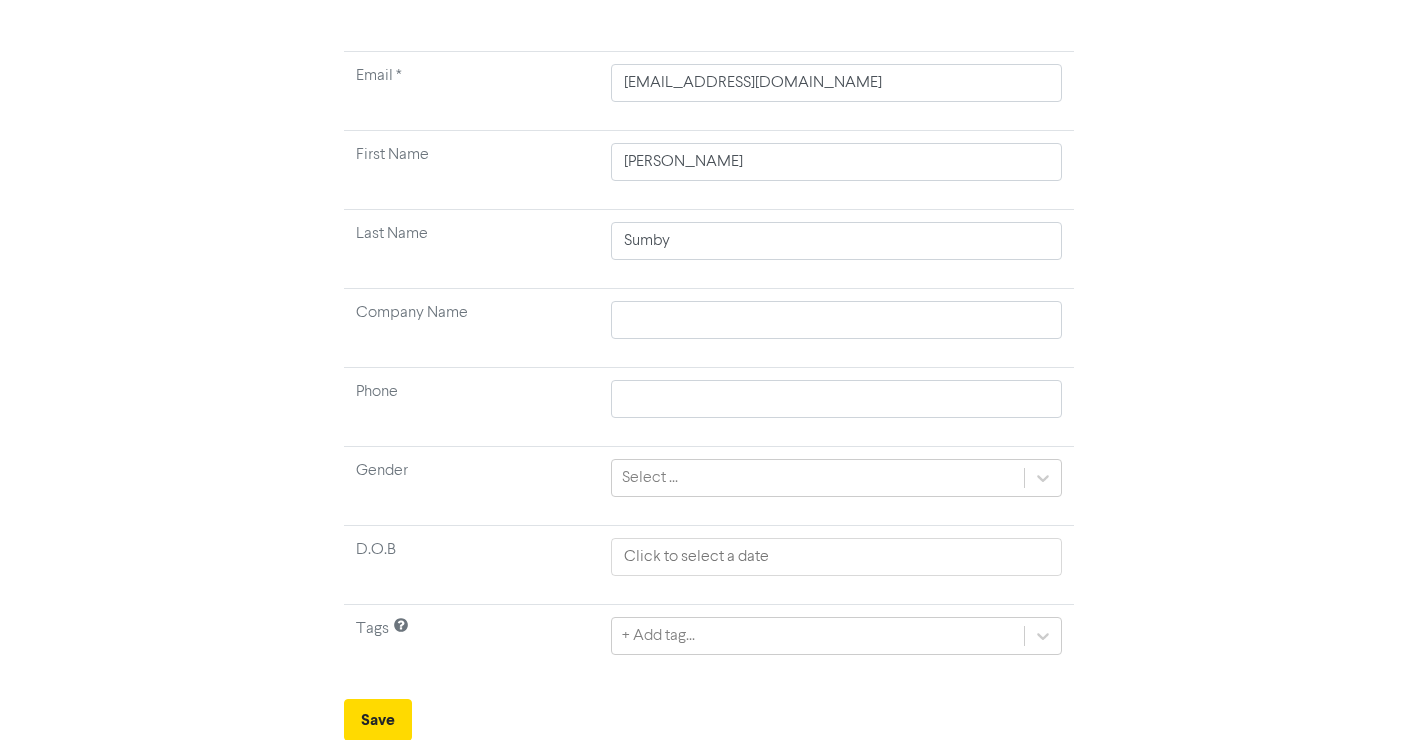 scroll, scrollTop: 148, scrollLeft: 0, axis: vertical 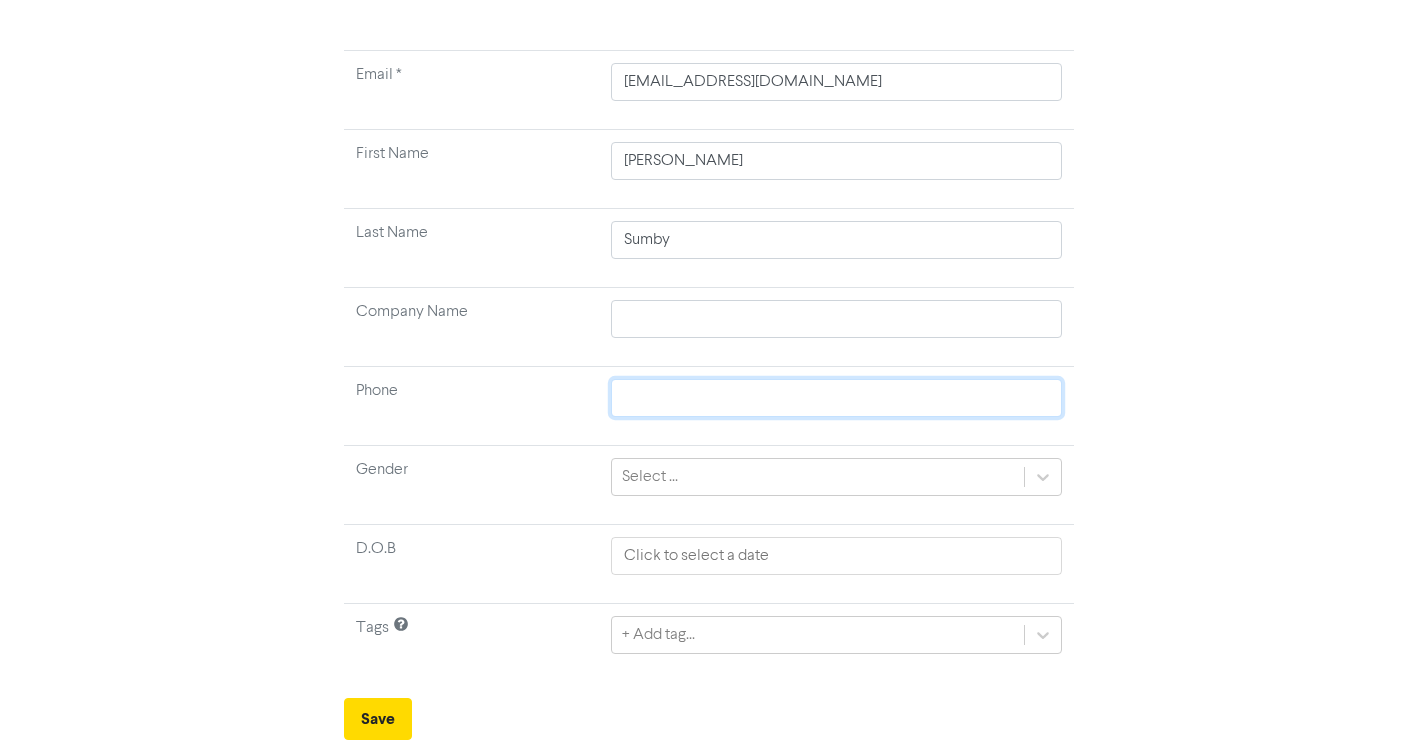 click 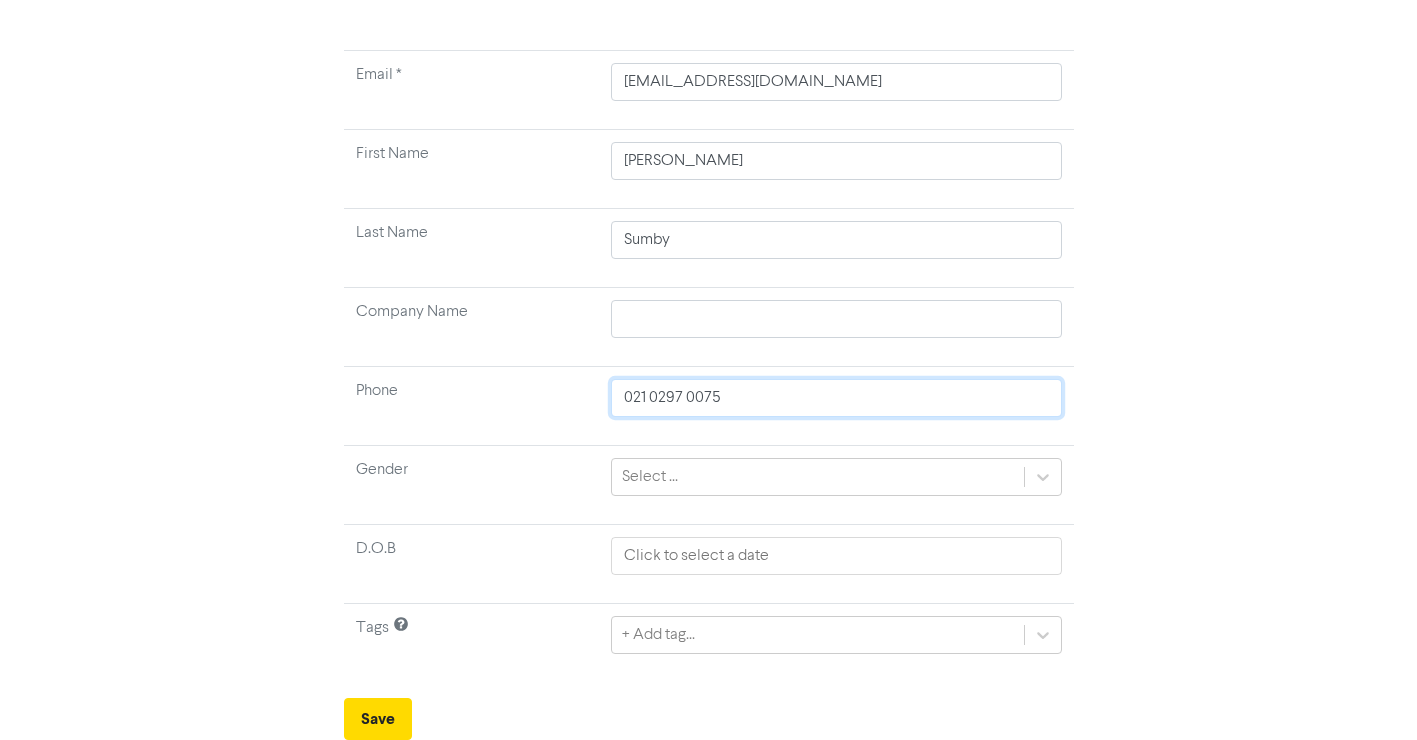 type on "021 0297 0075" 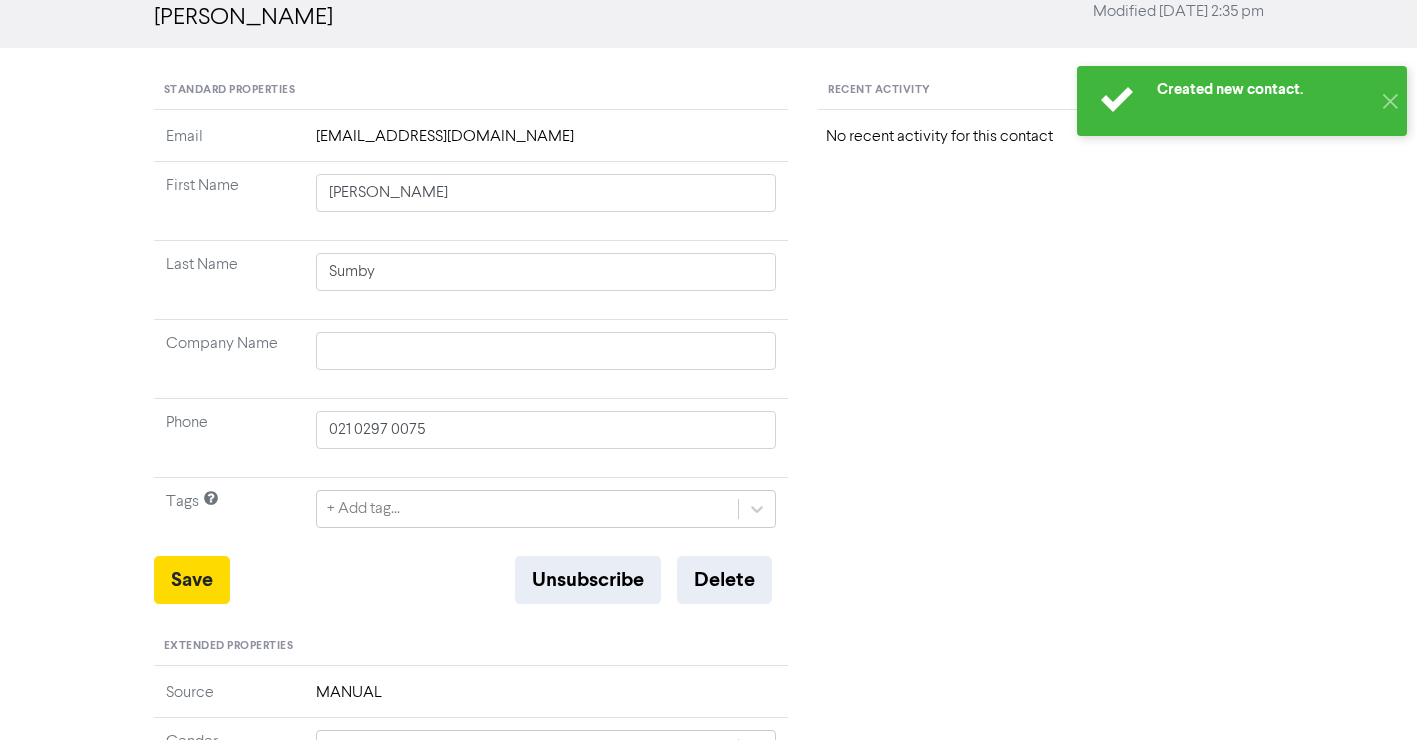 scroll, scrollTop: 0, scrollLeft: 0, axis: both 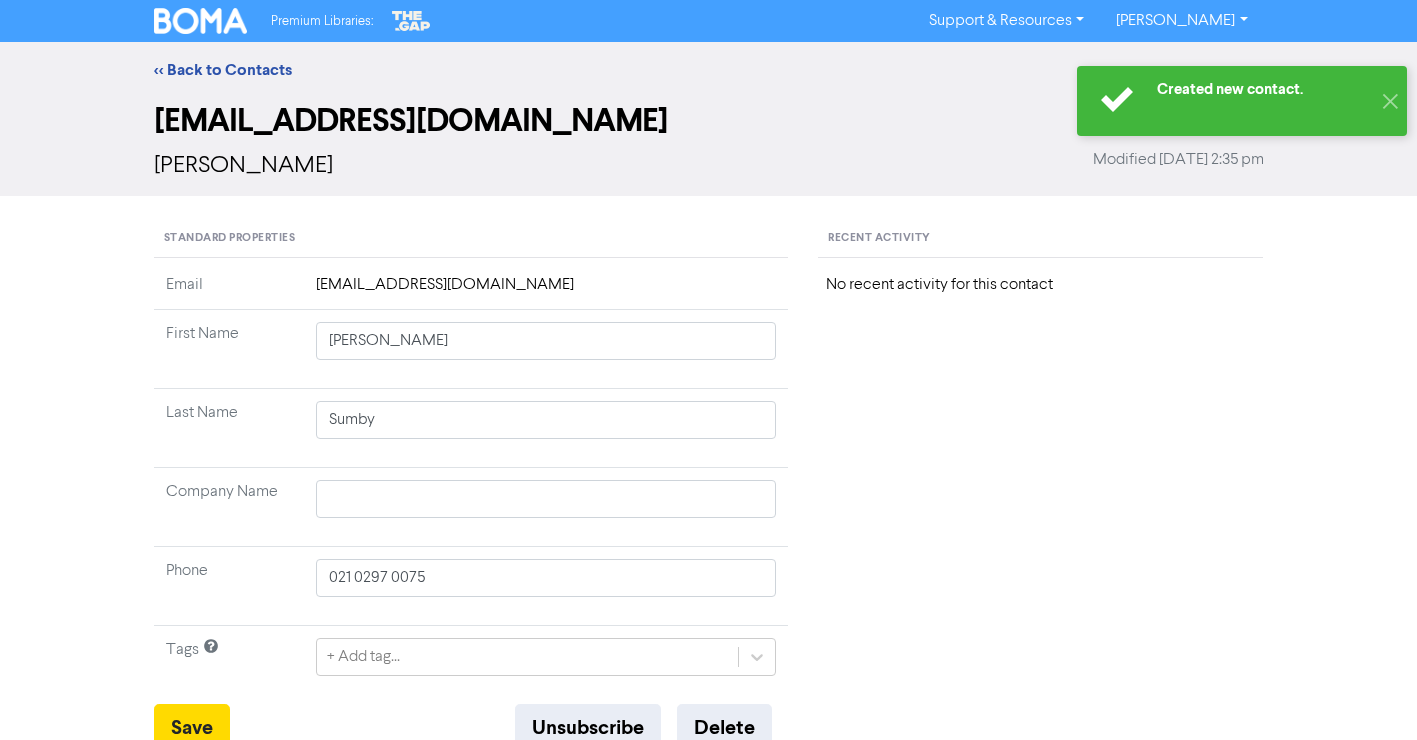 type 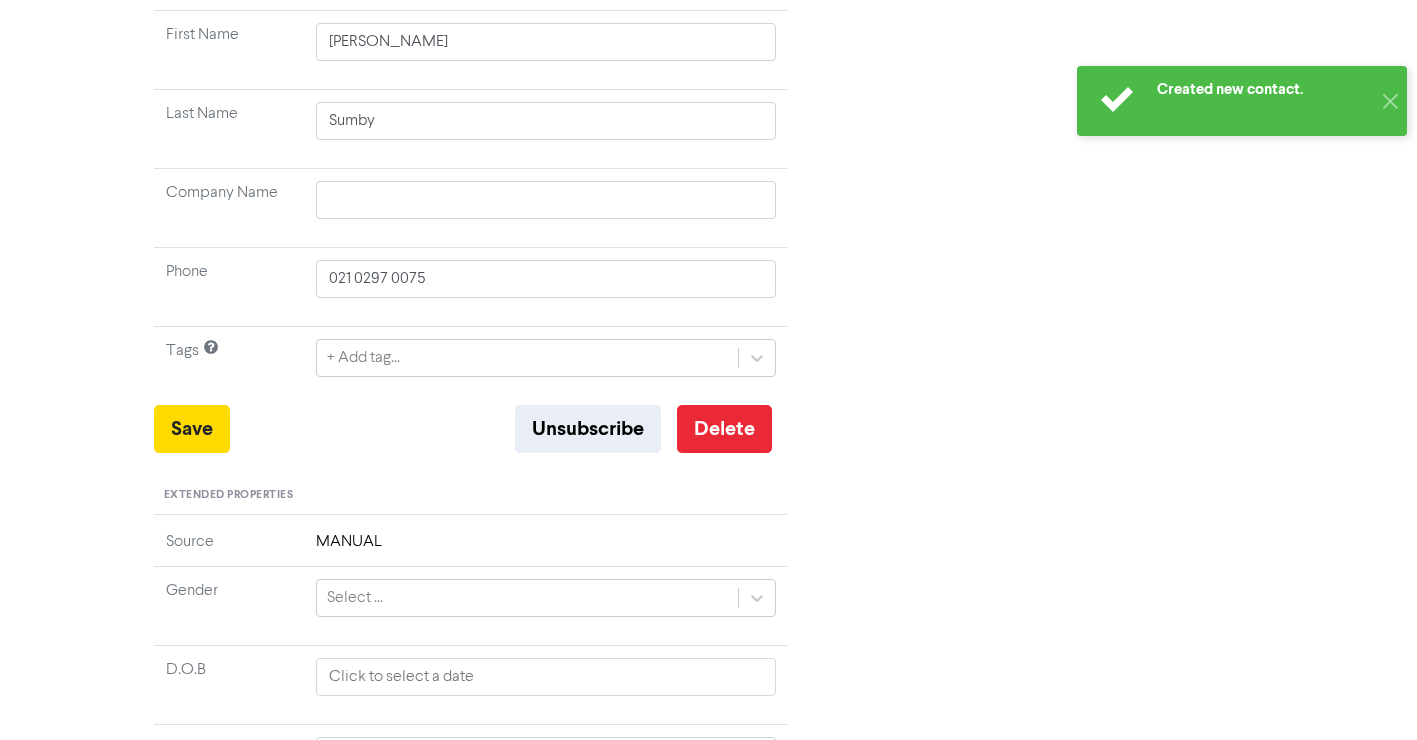scroll, scrollTop: 300, scrollLeft: 0, axis: vertical 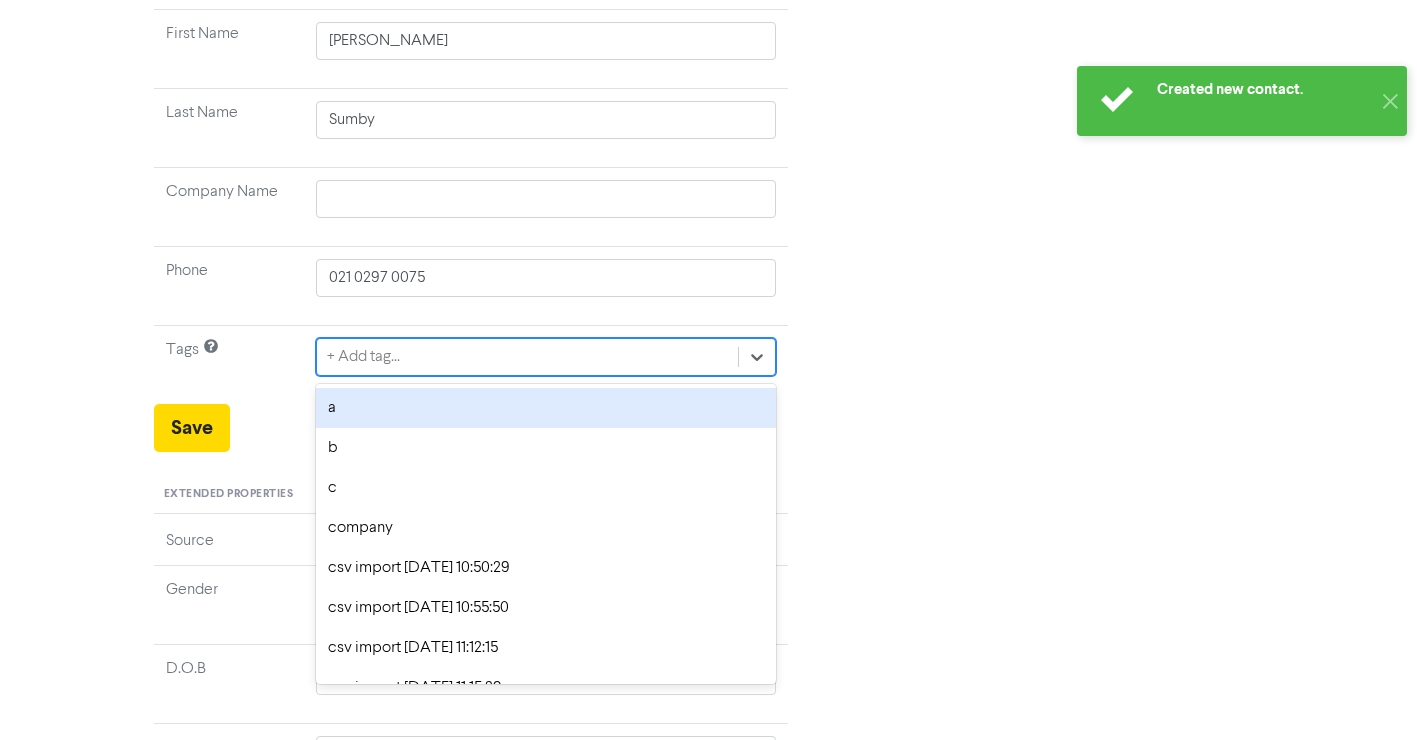 click on "+ Add tag..." at bounding box center (528, 357) 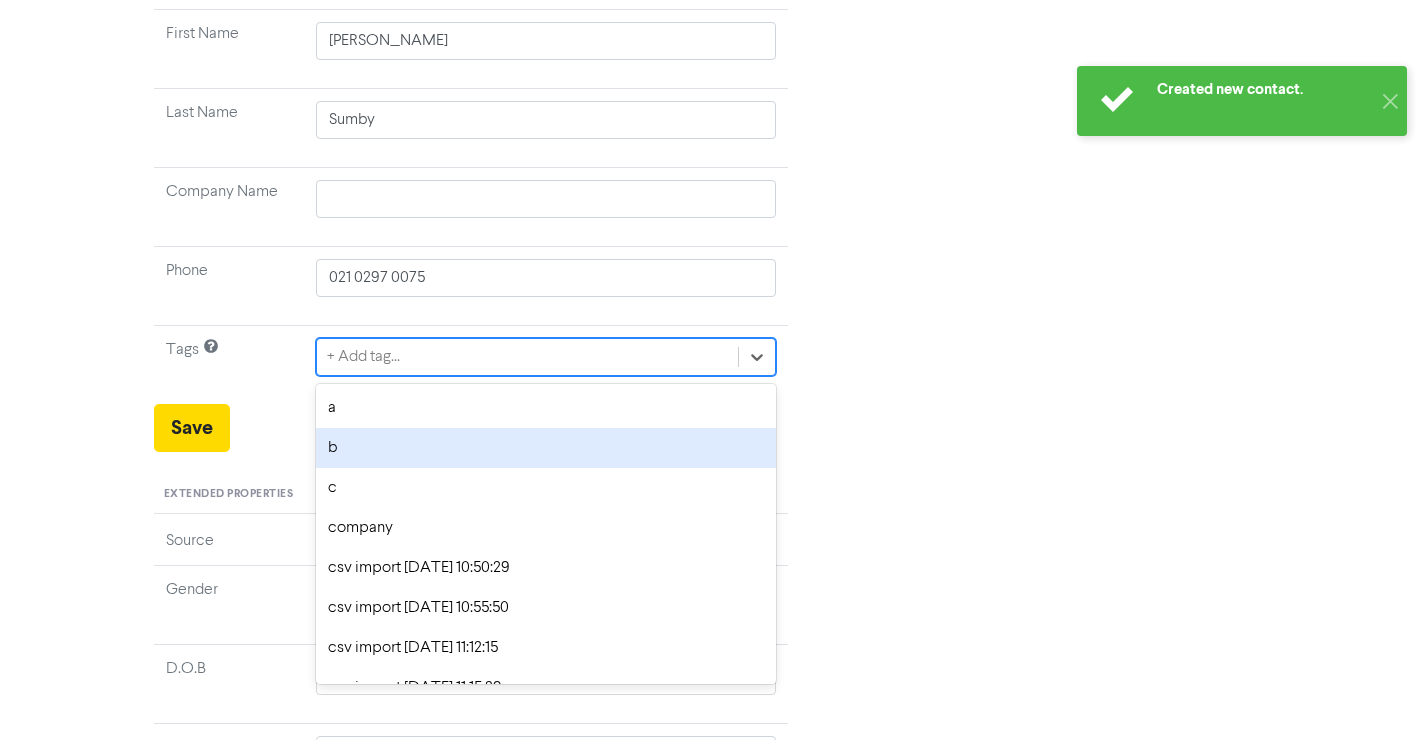 click on "b" at bounding box center (546, 448) 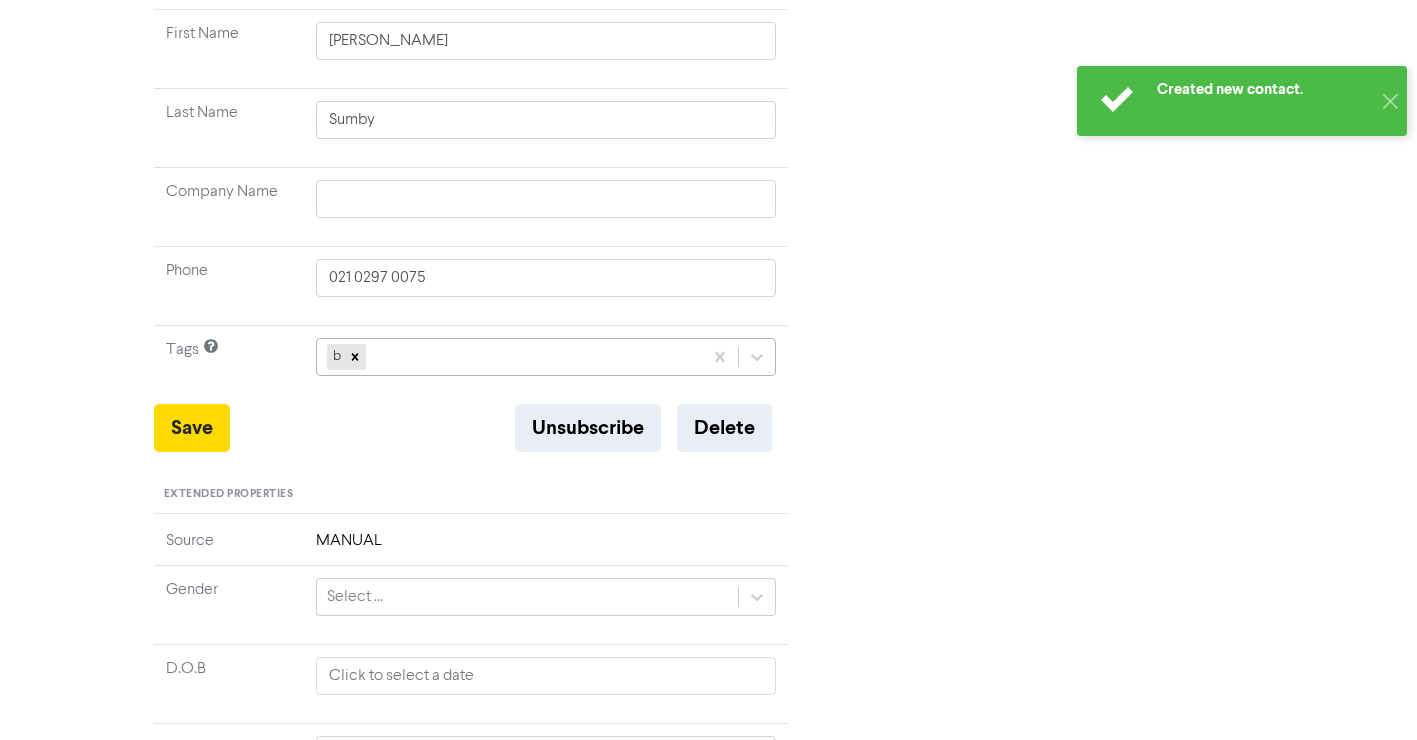 click on "b" at bounding box center [510, 357] 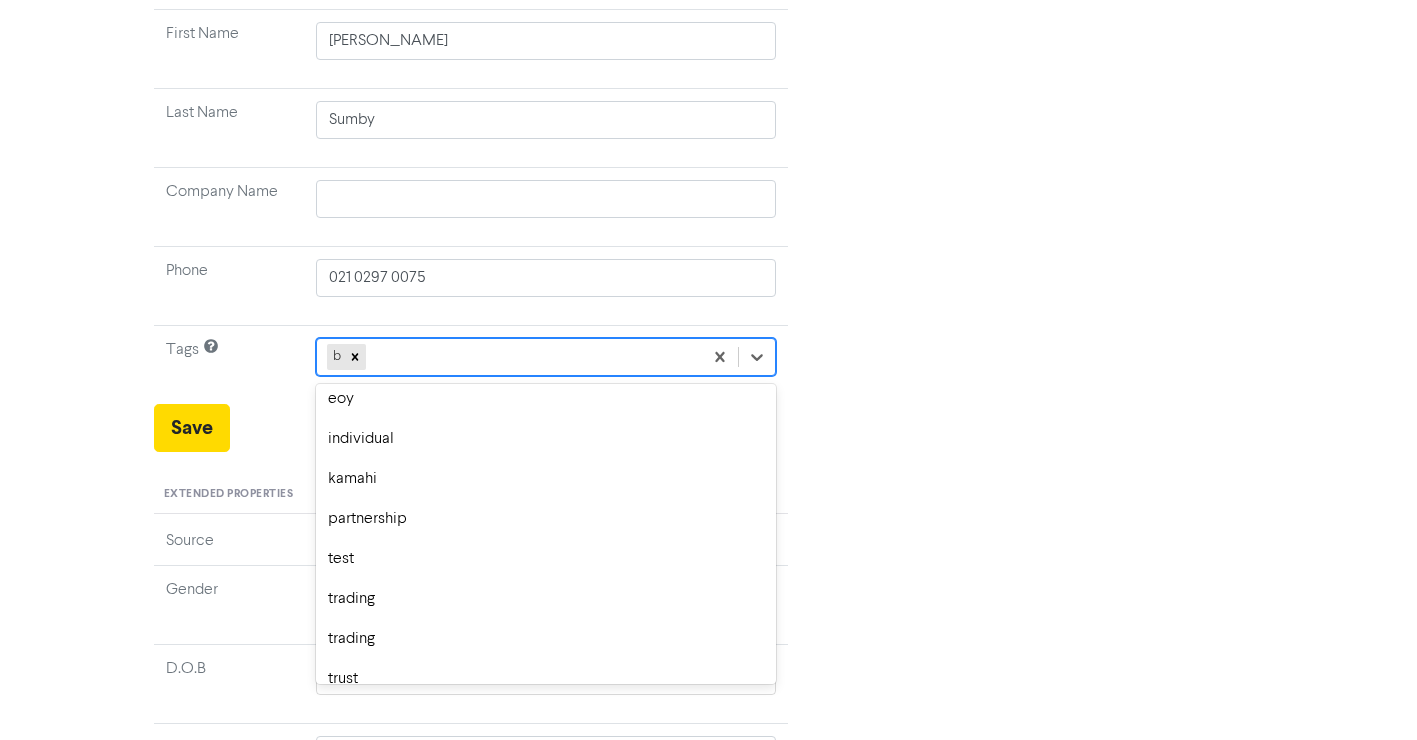 scroll, scrollTop: 1100, scrollLeft: 0, axis: vertical 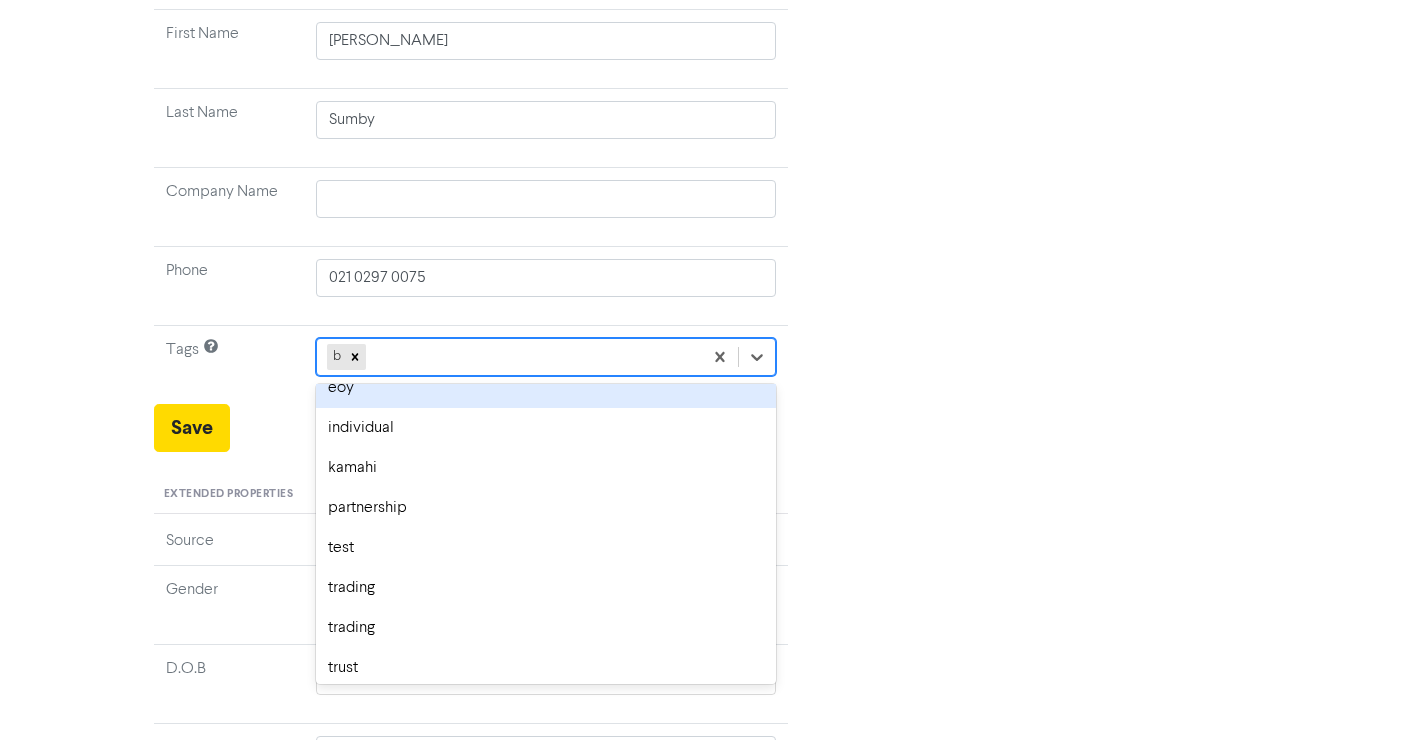 click on "eoy" at bounding box center [546, 388] 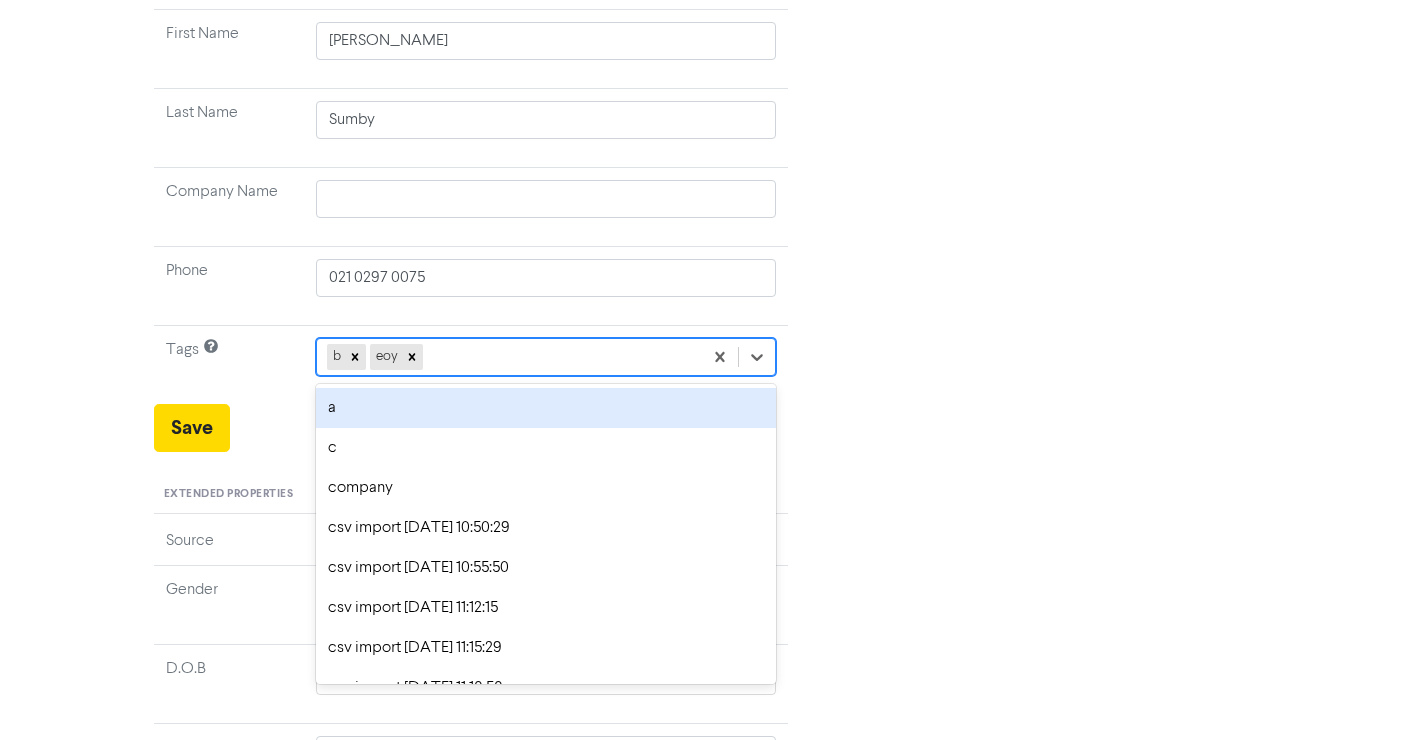 click on "b eoy" at bounding box center (510, 357) 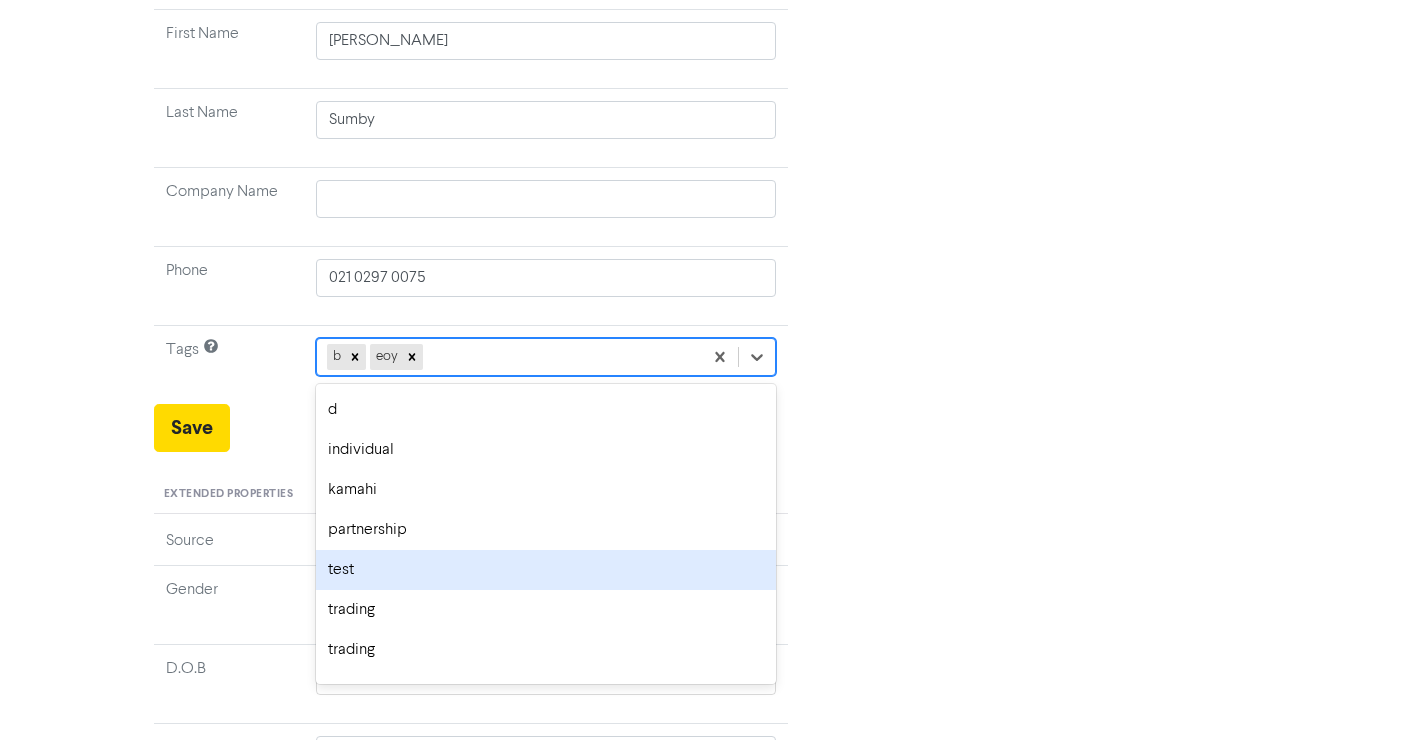 scroll, scrollTop: 1008, scrollLeft: 0, axis: vertical 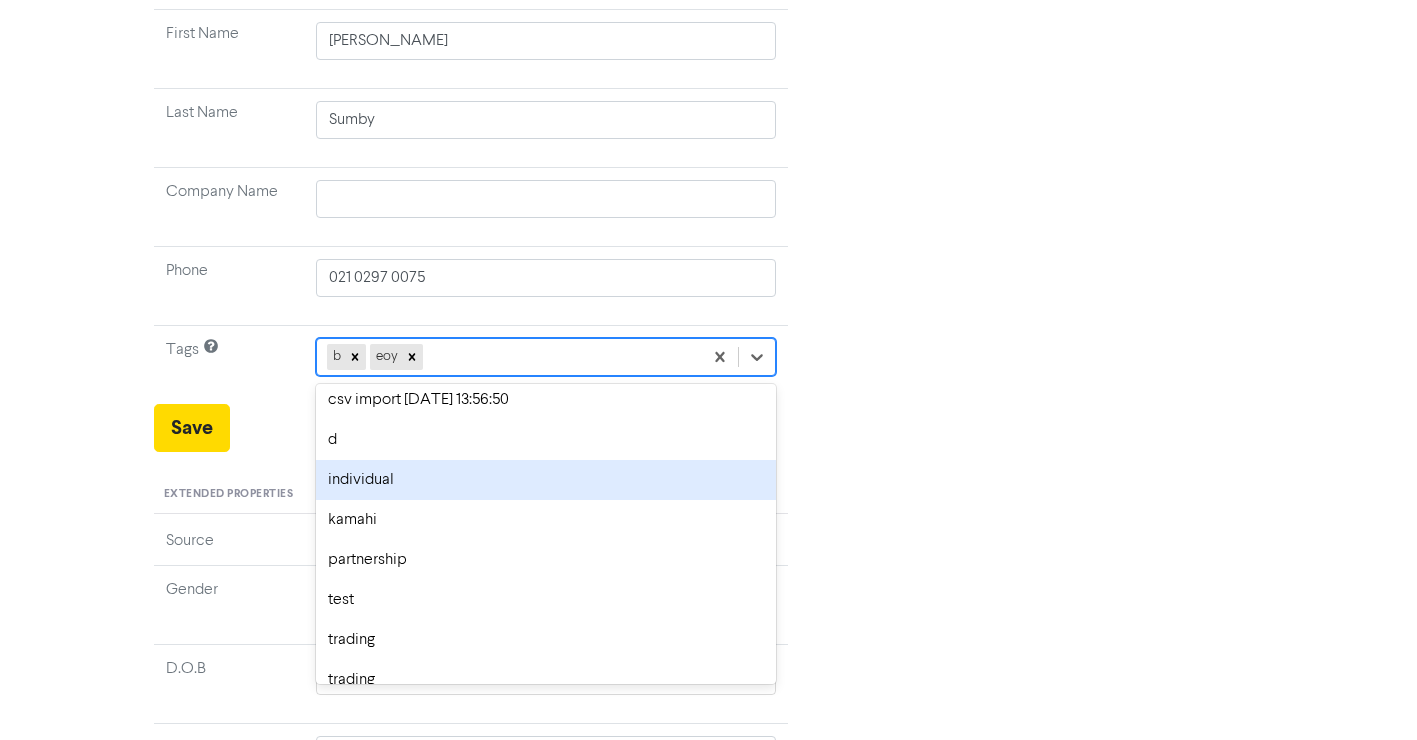 click on "individual" at bounding box center (546, 480) 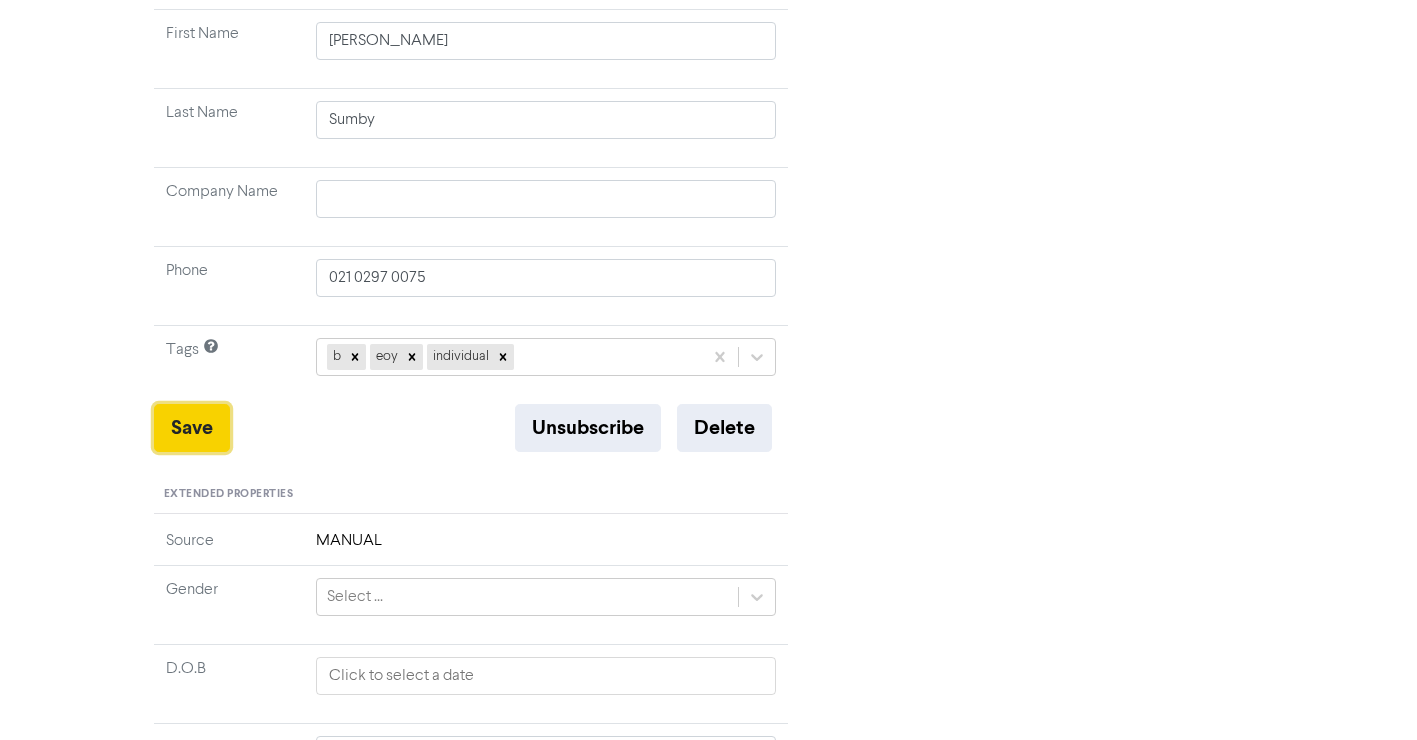 click on "Save" at bounding box center (192, 428) 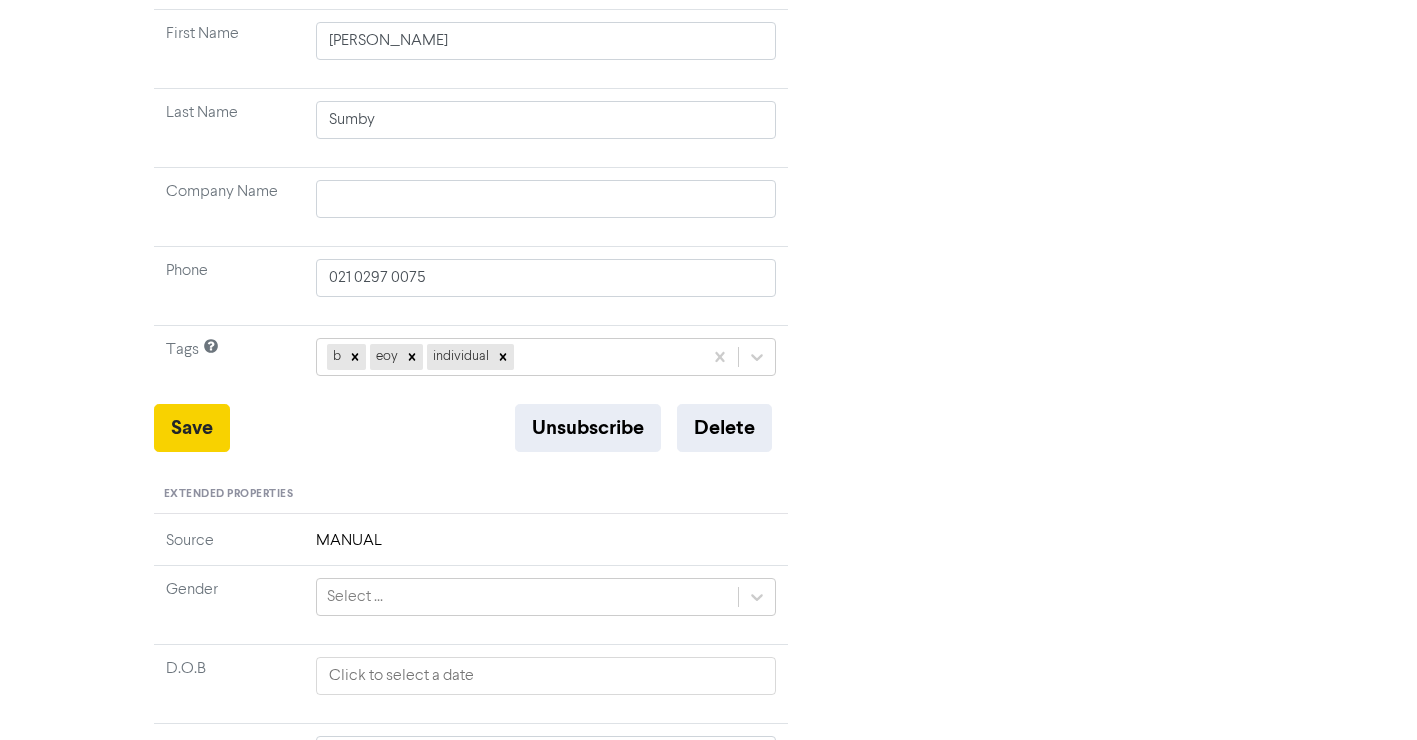 type 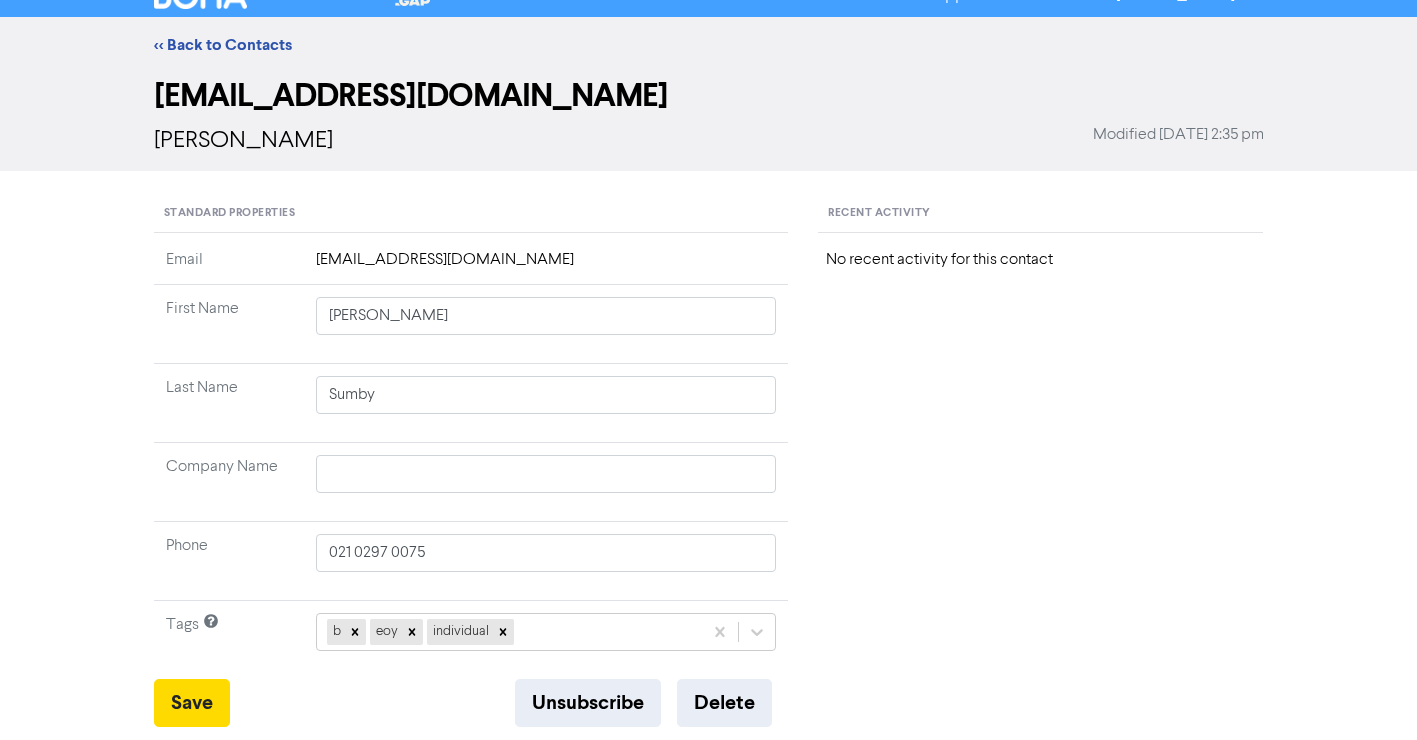 scroll, scrollTop: 0, scrollLeft: 0, axis: both 